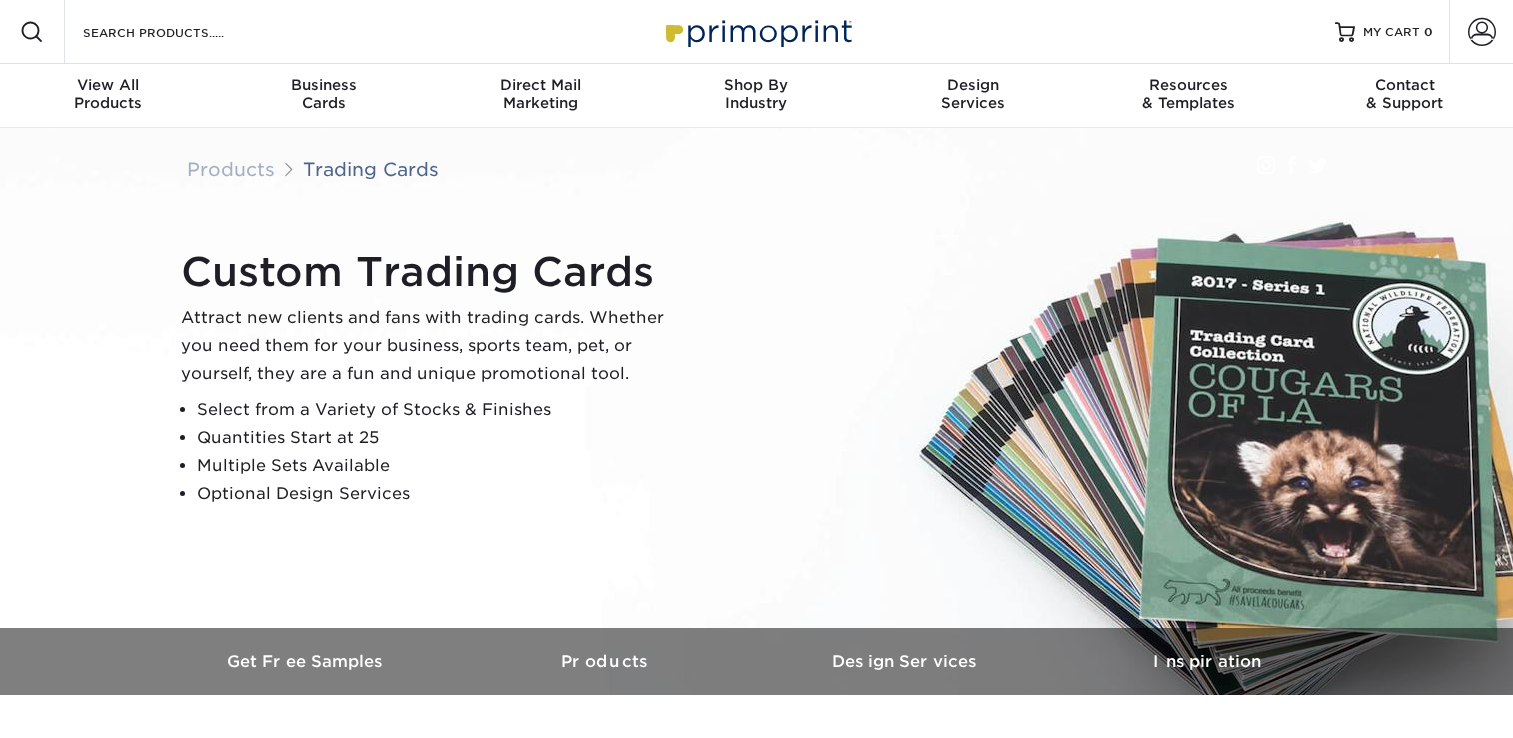 scroll, scrollTop: 0, scrollLeft: 0, axis: both 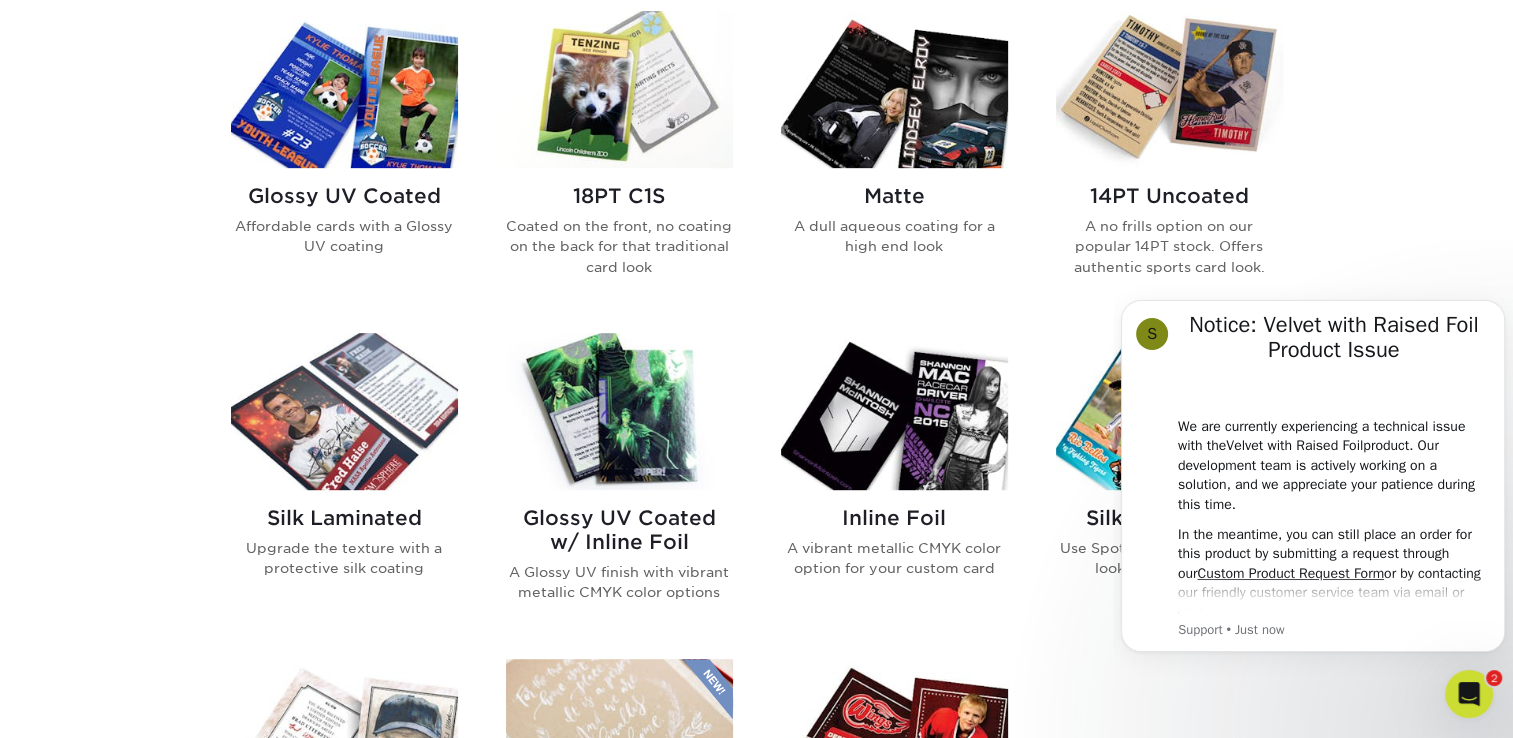 click at bounding box center [344, 89] 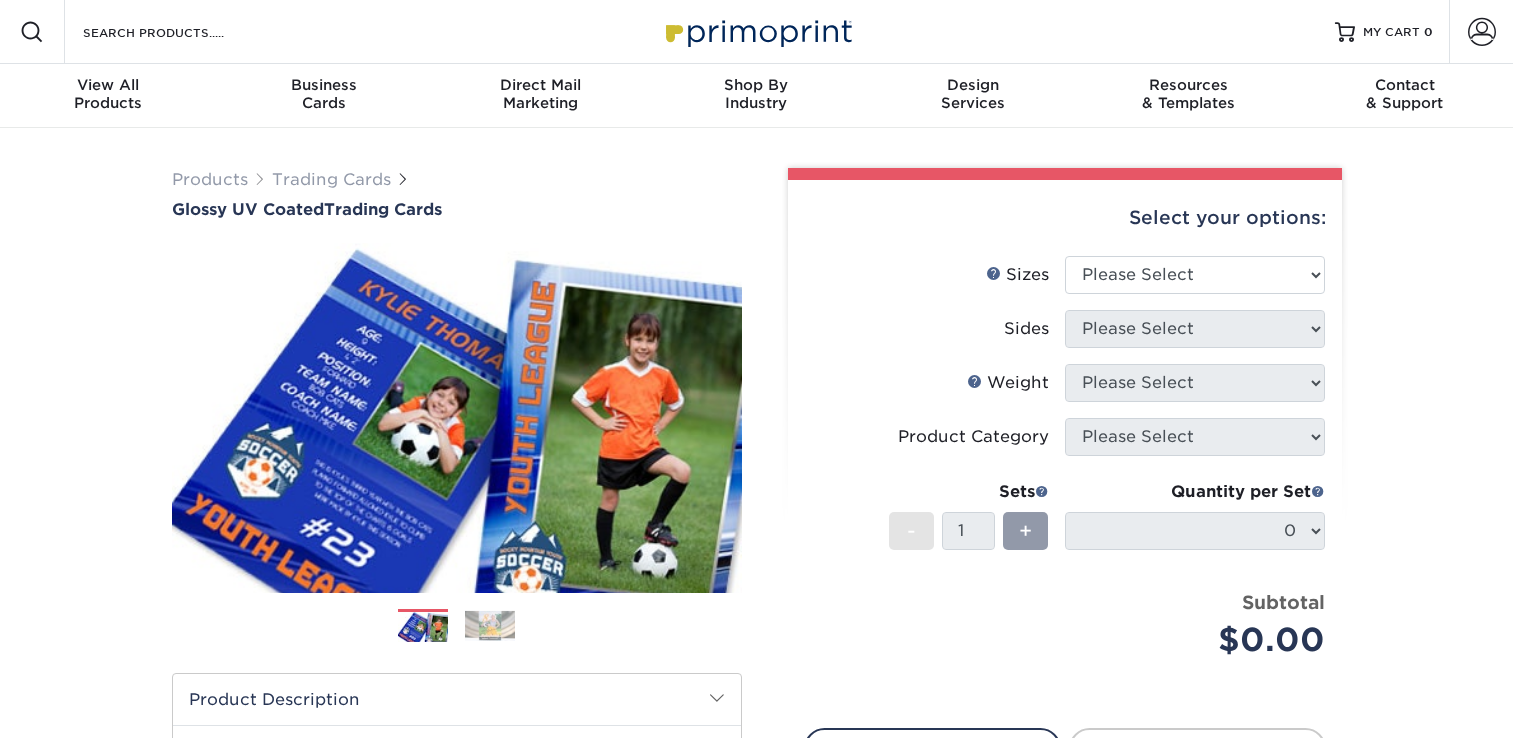 scroll, scrollTop: 0, scrollLeft: 0, axis: both 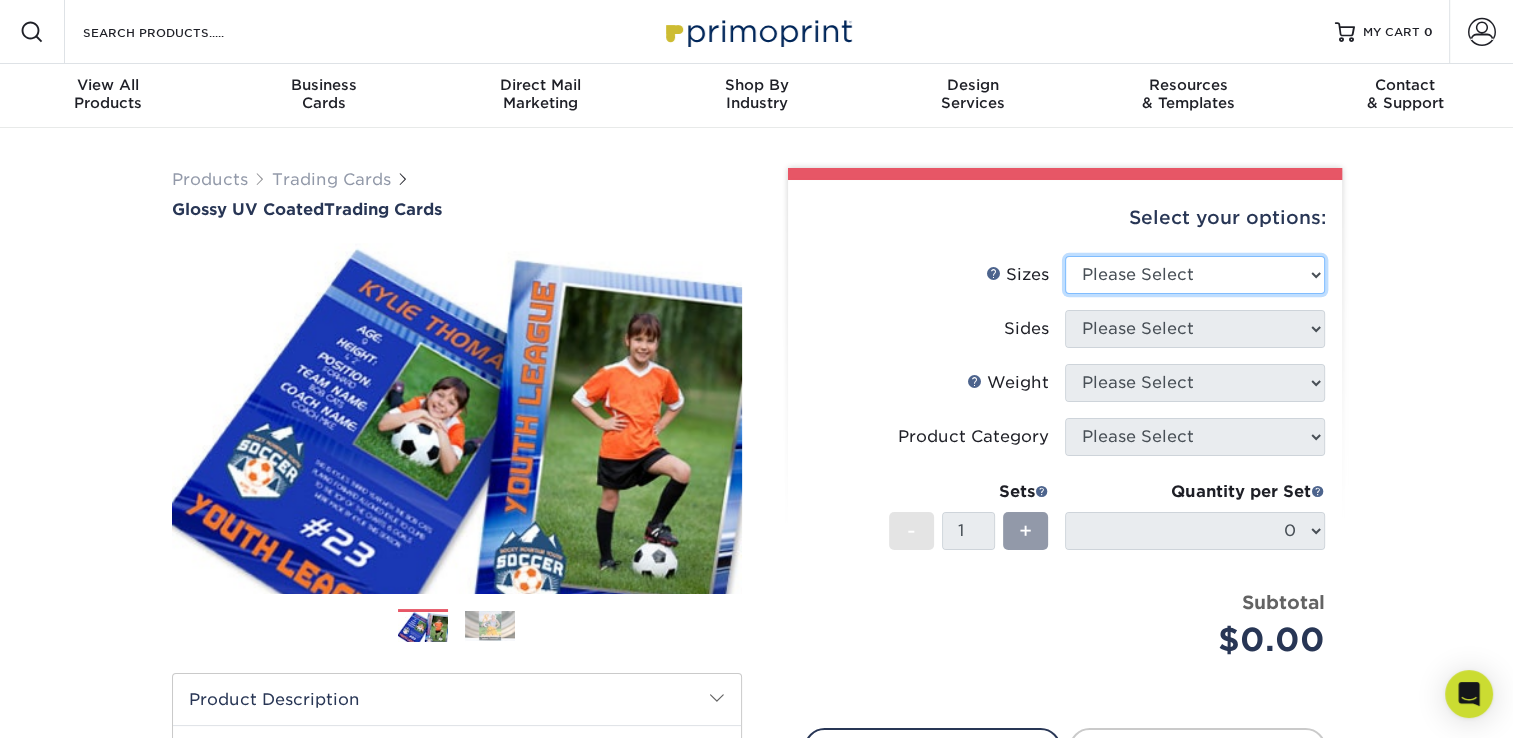 click on "Please Select
2.5" x 3.5"" at bounding box center [1195, 275] 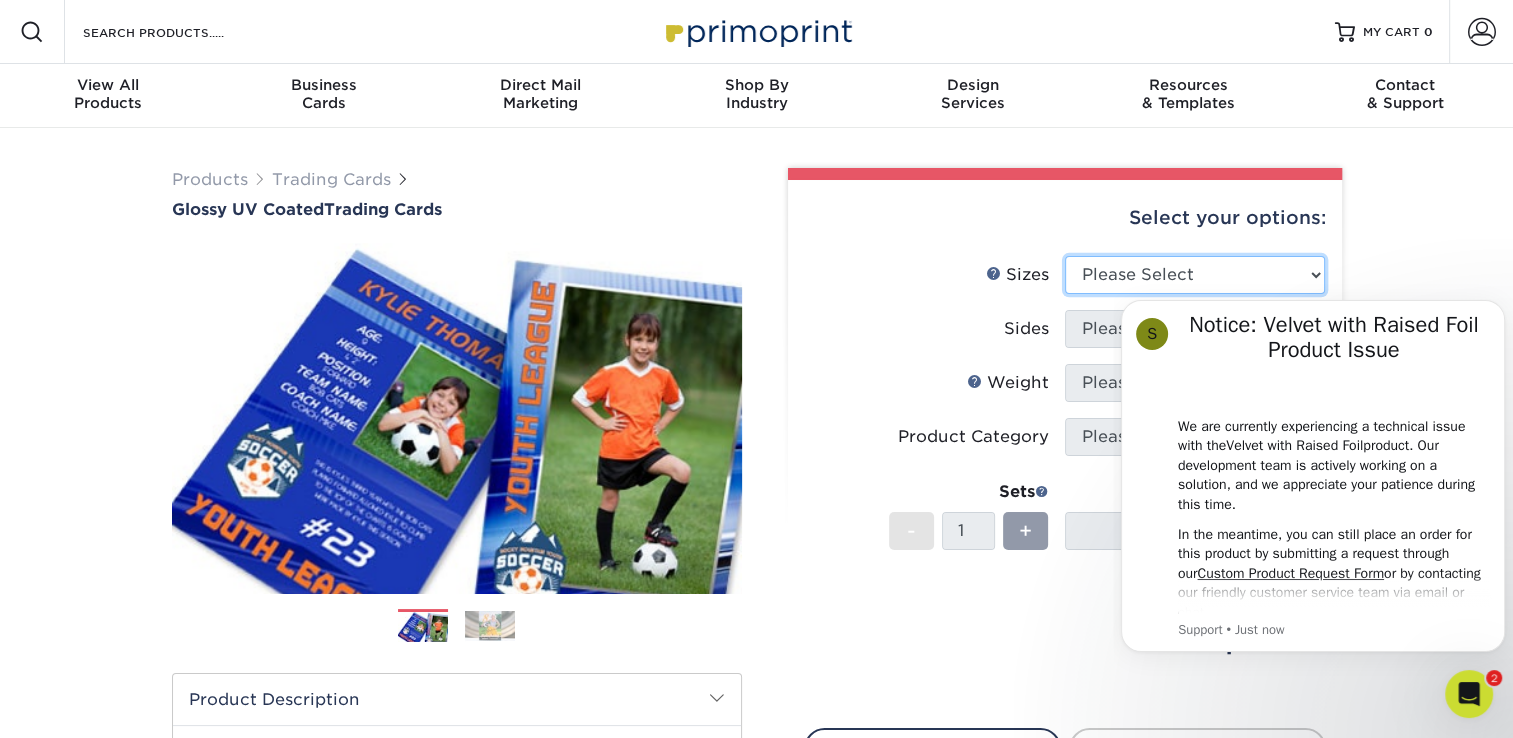 scroll, scrollTop: 0, scrollLeft: 0, axis: both 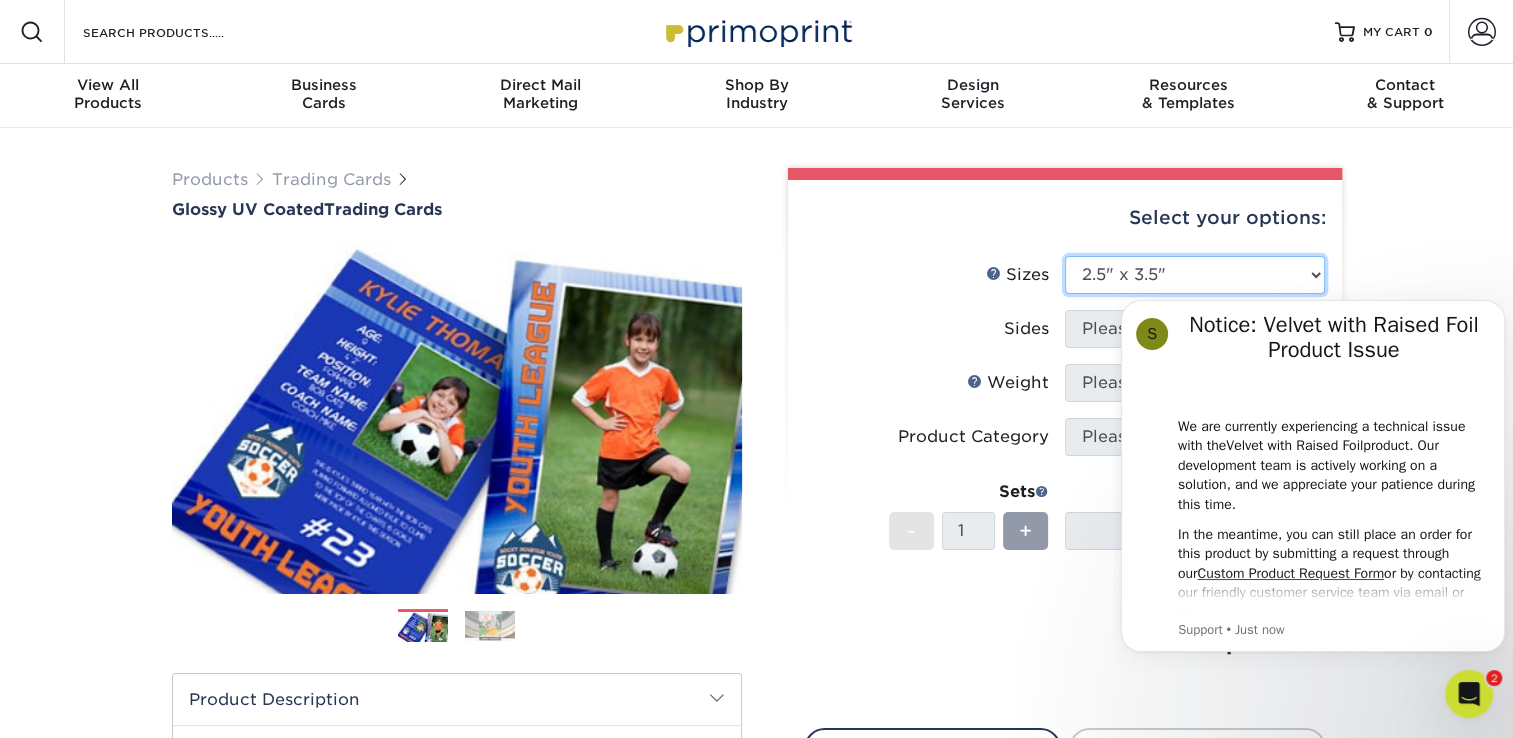 click on "Please Select
2.5" x 3.5"" at bounding box center [1195, 275] 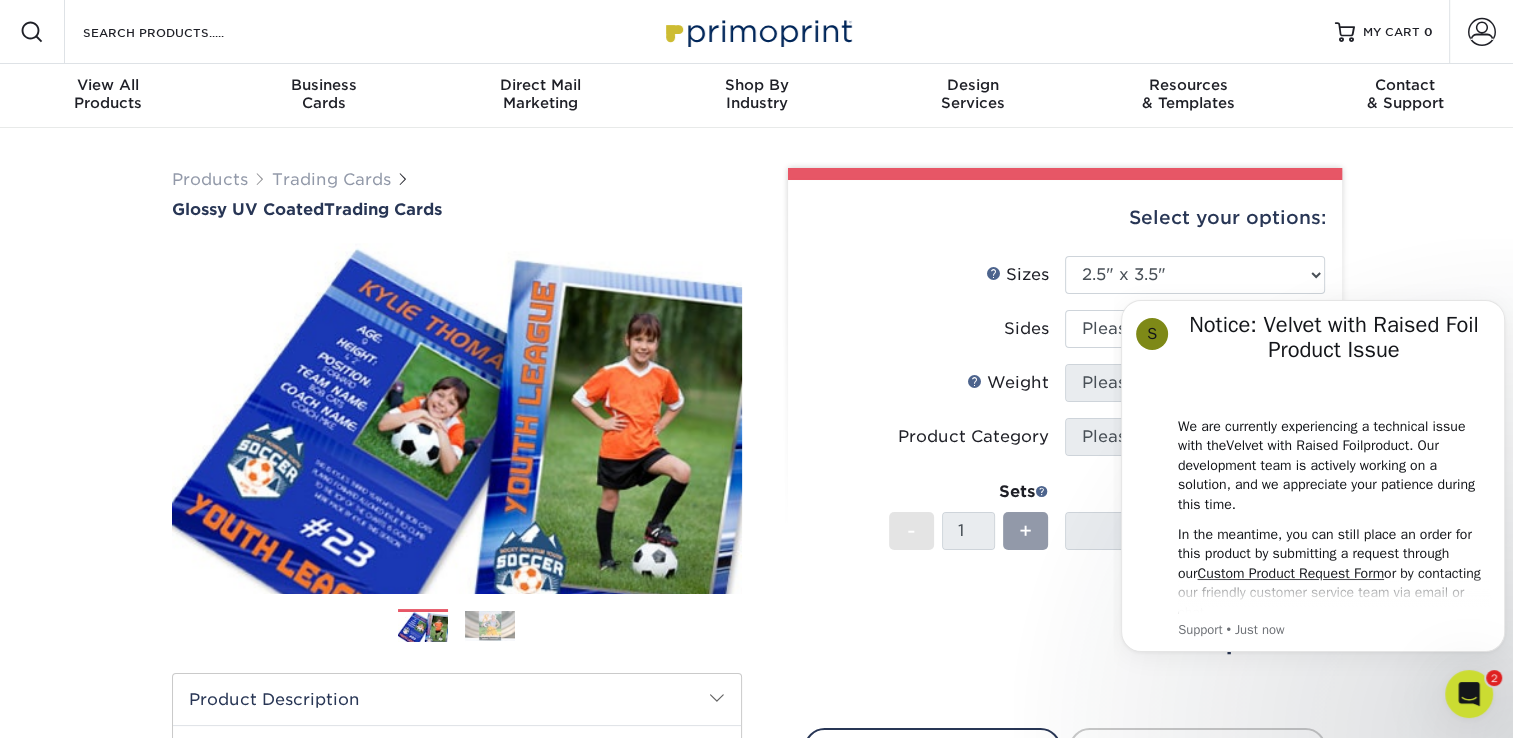 click on "Sides" at bounding box center (935, 329) 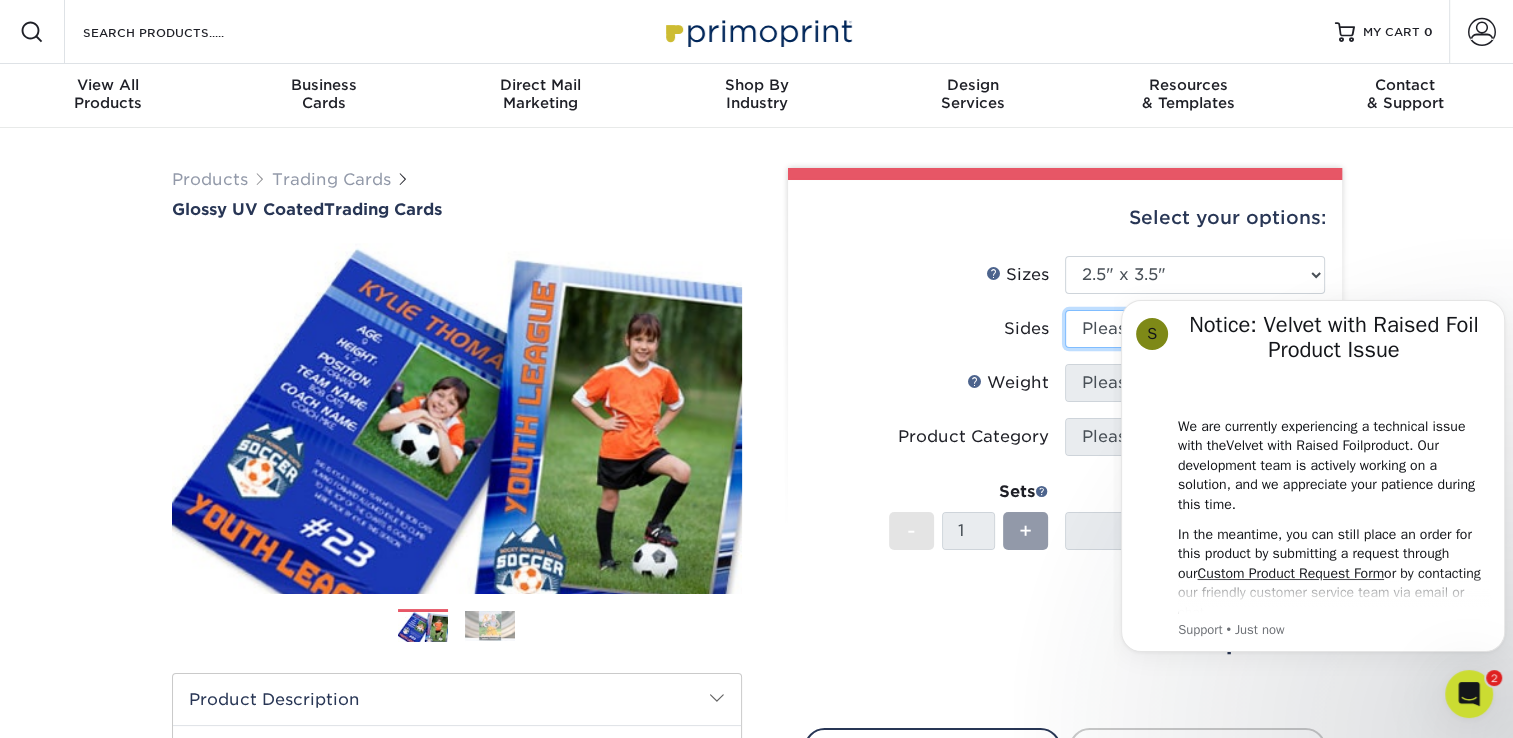 click on "Please Select Print Both Sides Print Front Only" at bounding box center [1195, 329] 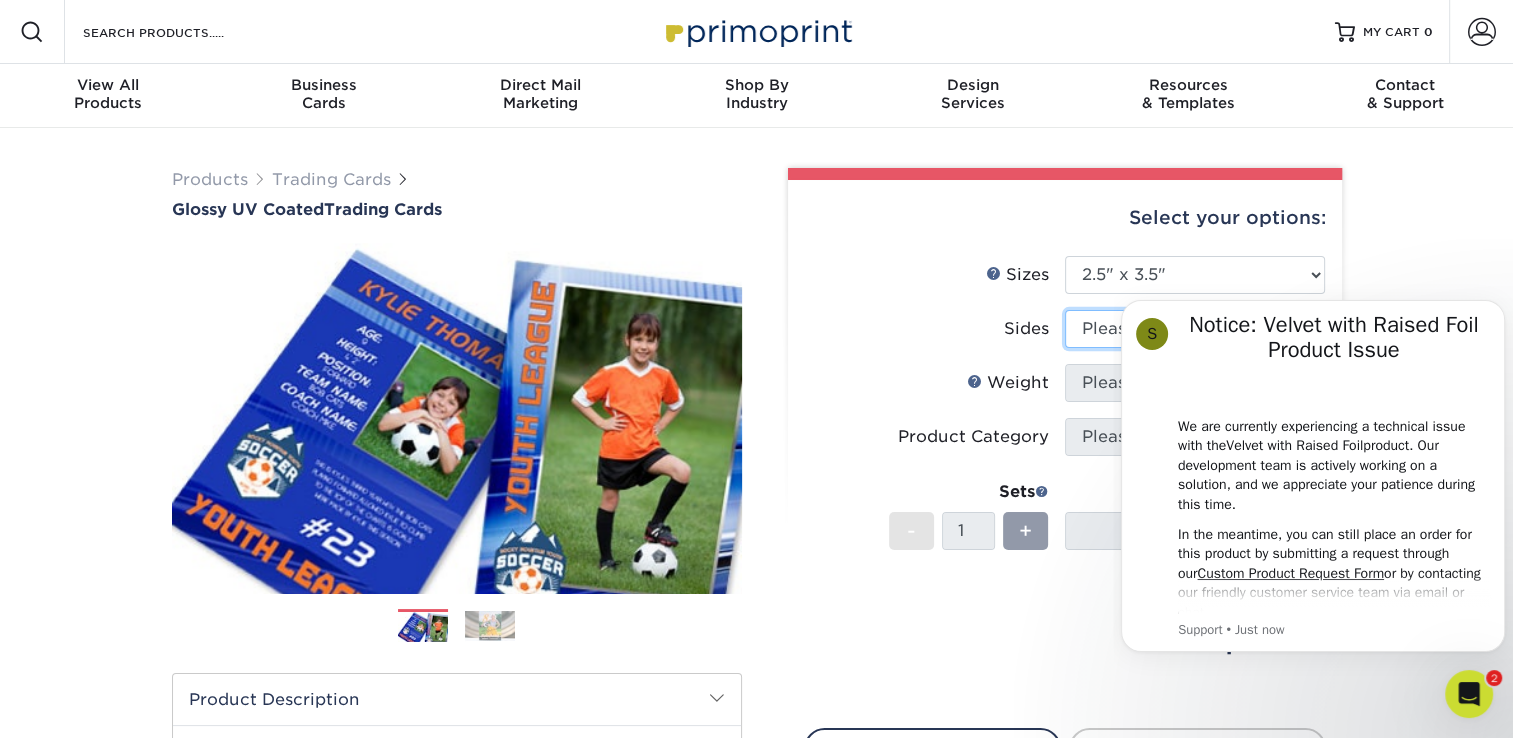 select on "32d3c223-f82c-492b-b915-ba065a00862f" 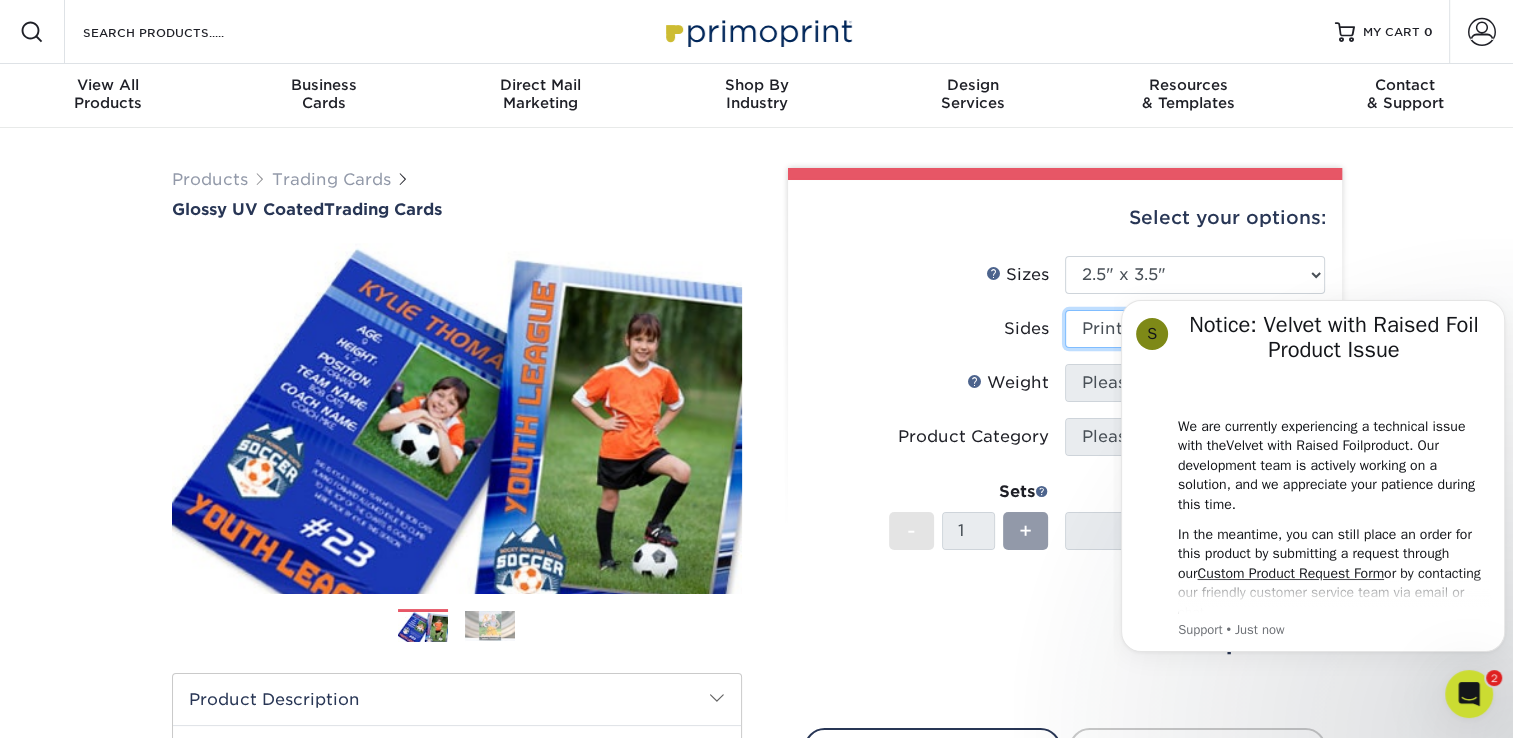 click on "Please Select Print Both Sides Print Front Only" at bounding box center (1195, 329) 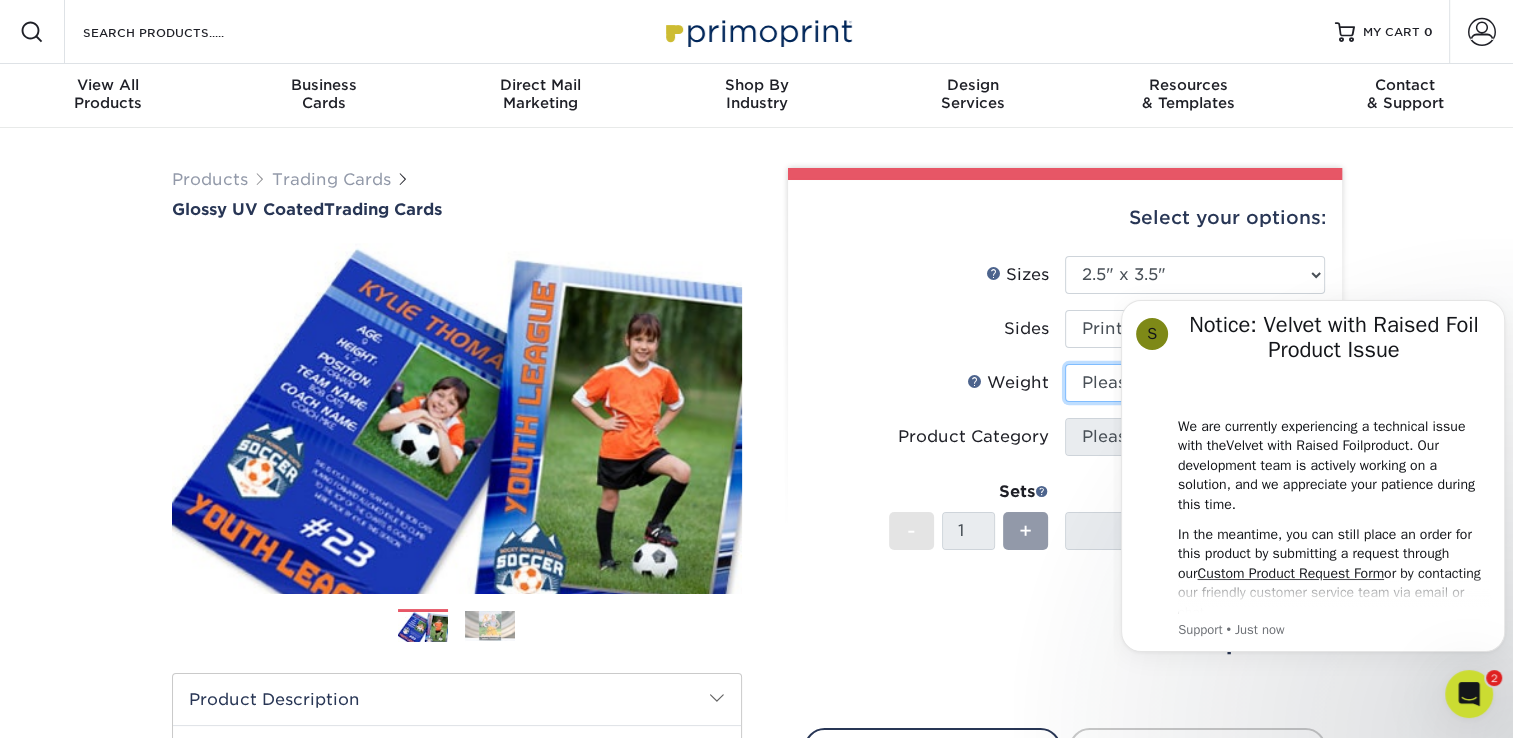 click on "Please Select 16PT 14PT 18PT C1S" at bounding box center (1195, 383) 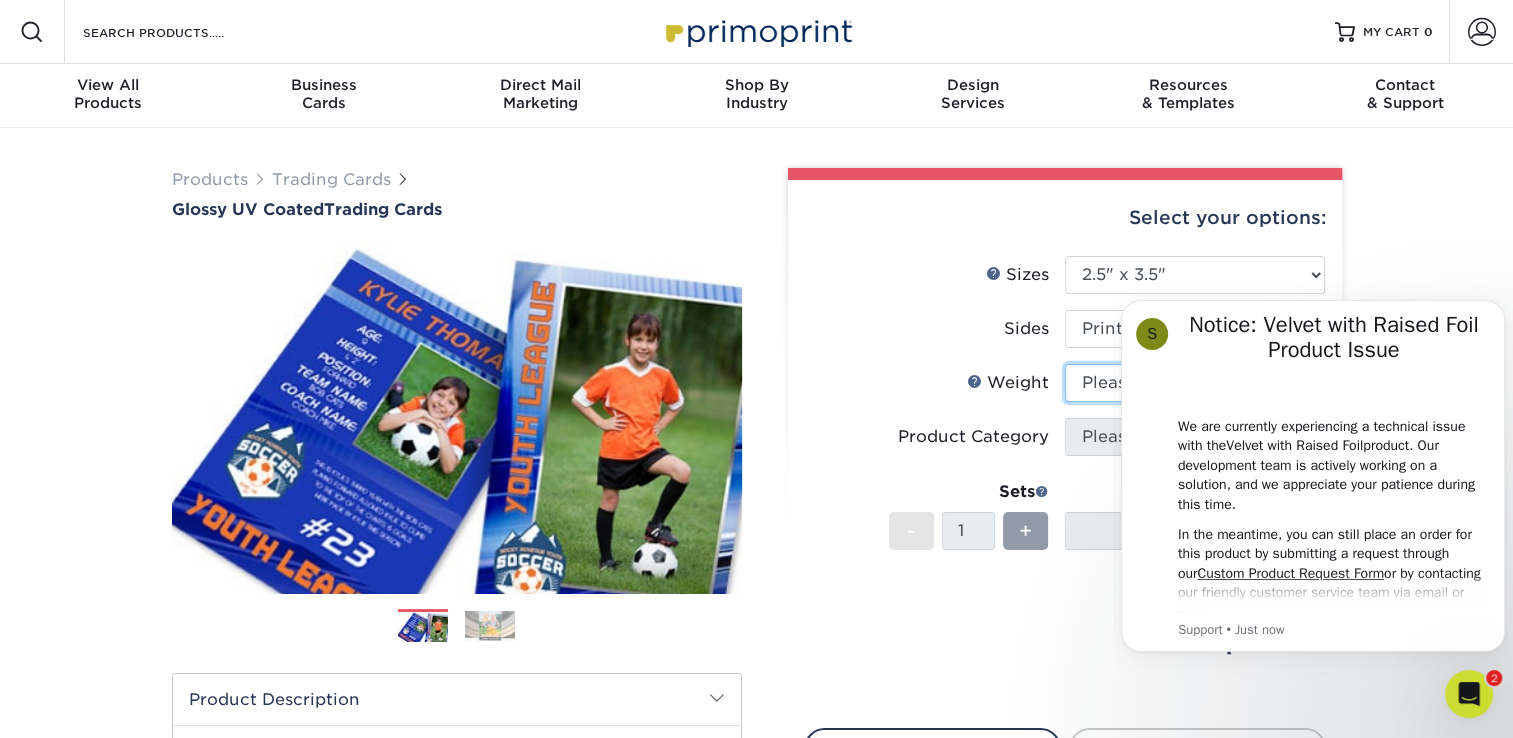 select on "14PT" 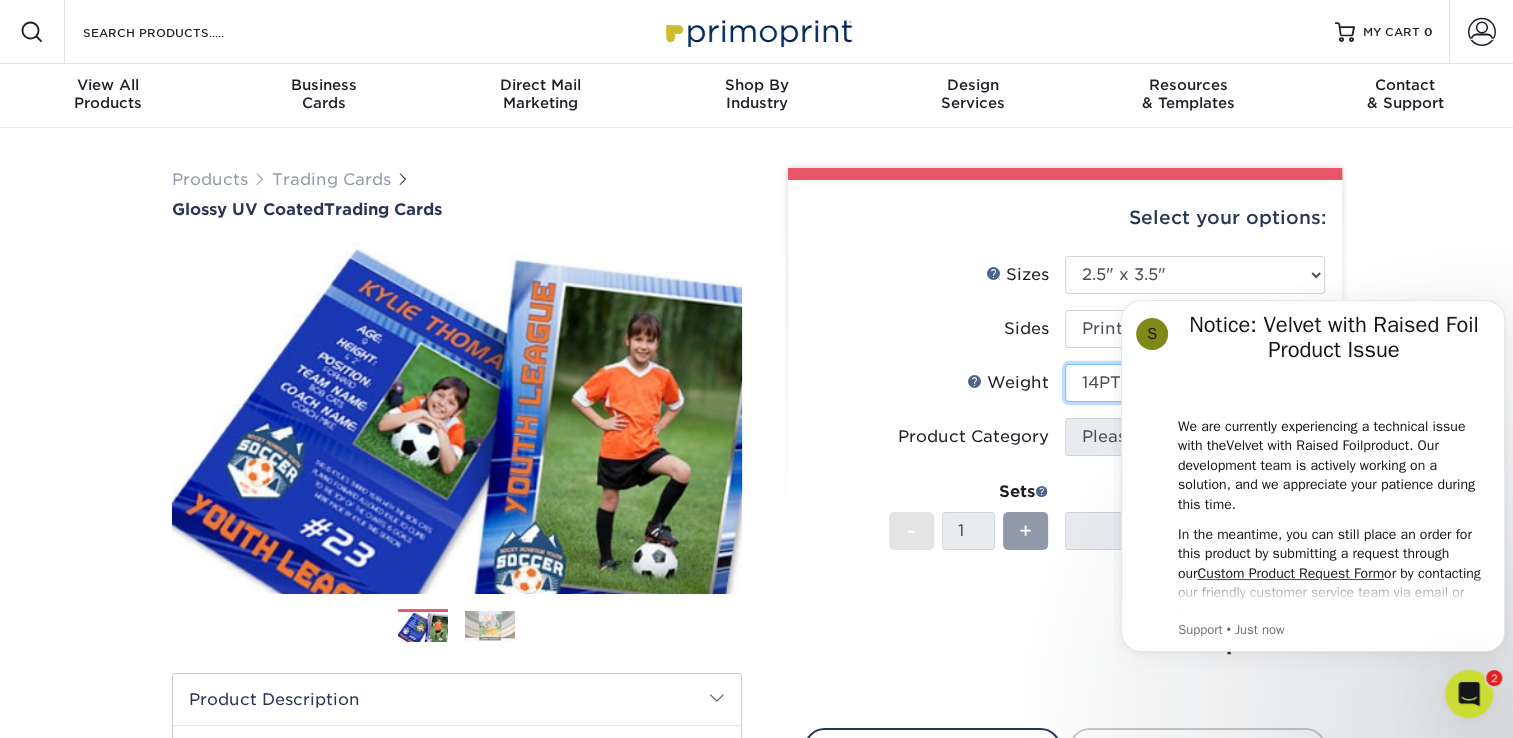 click on "Please Select 16PT 14PT 18PT C1S" at bounding box center [1195, 383] 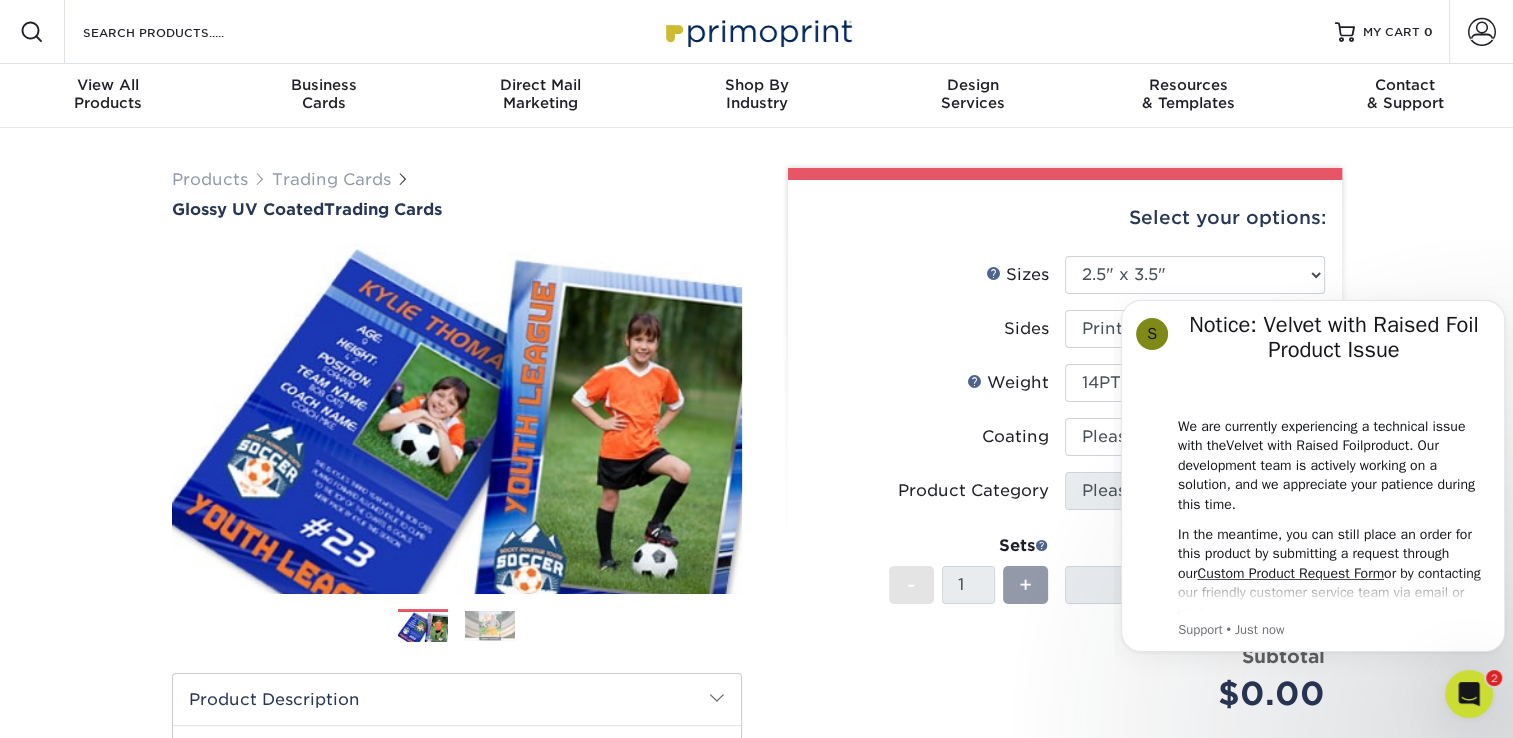 click on "Weight Help Weight" at bounding box center [935, 383] 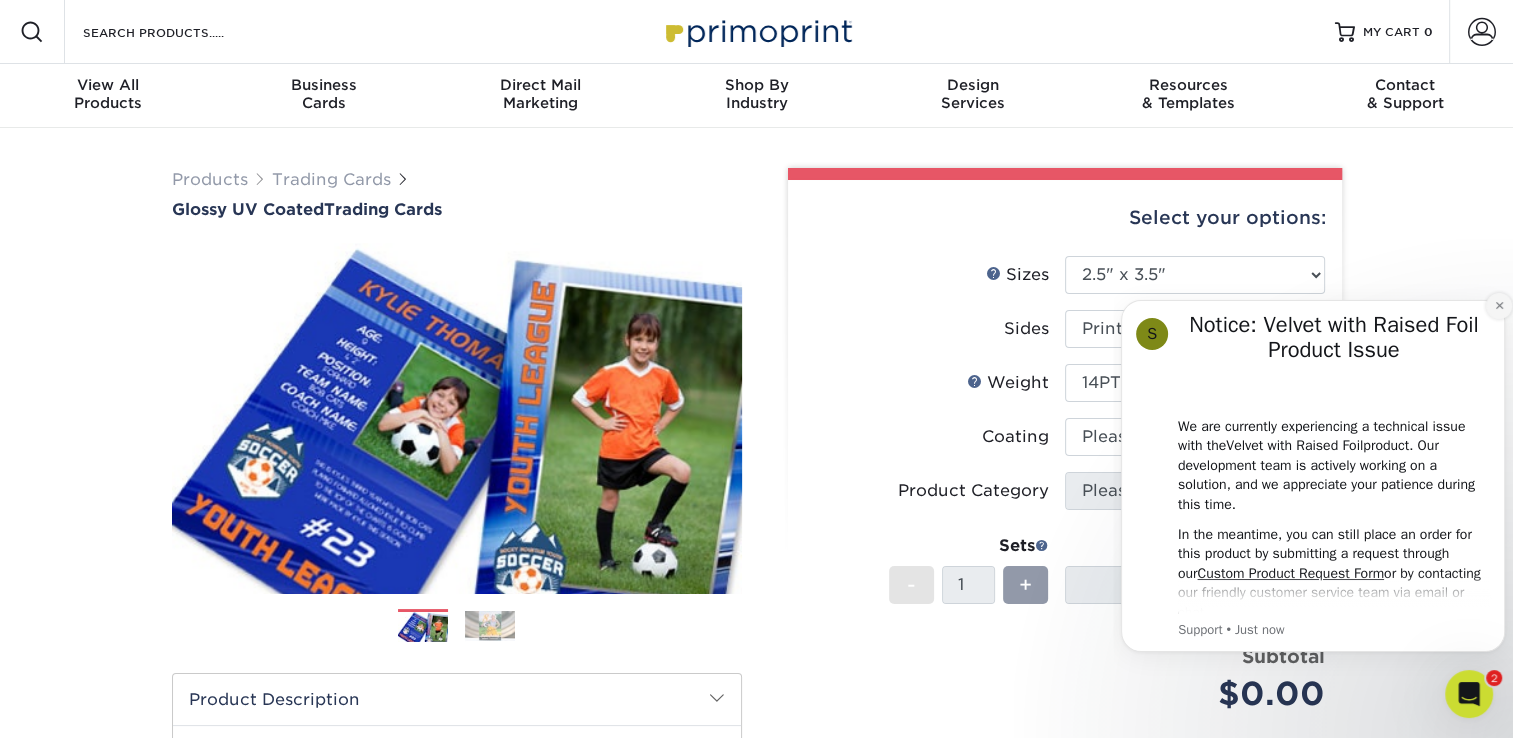 scroll, scrollTop: 645, scrollLeft: 0, axis: vertical 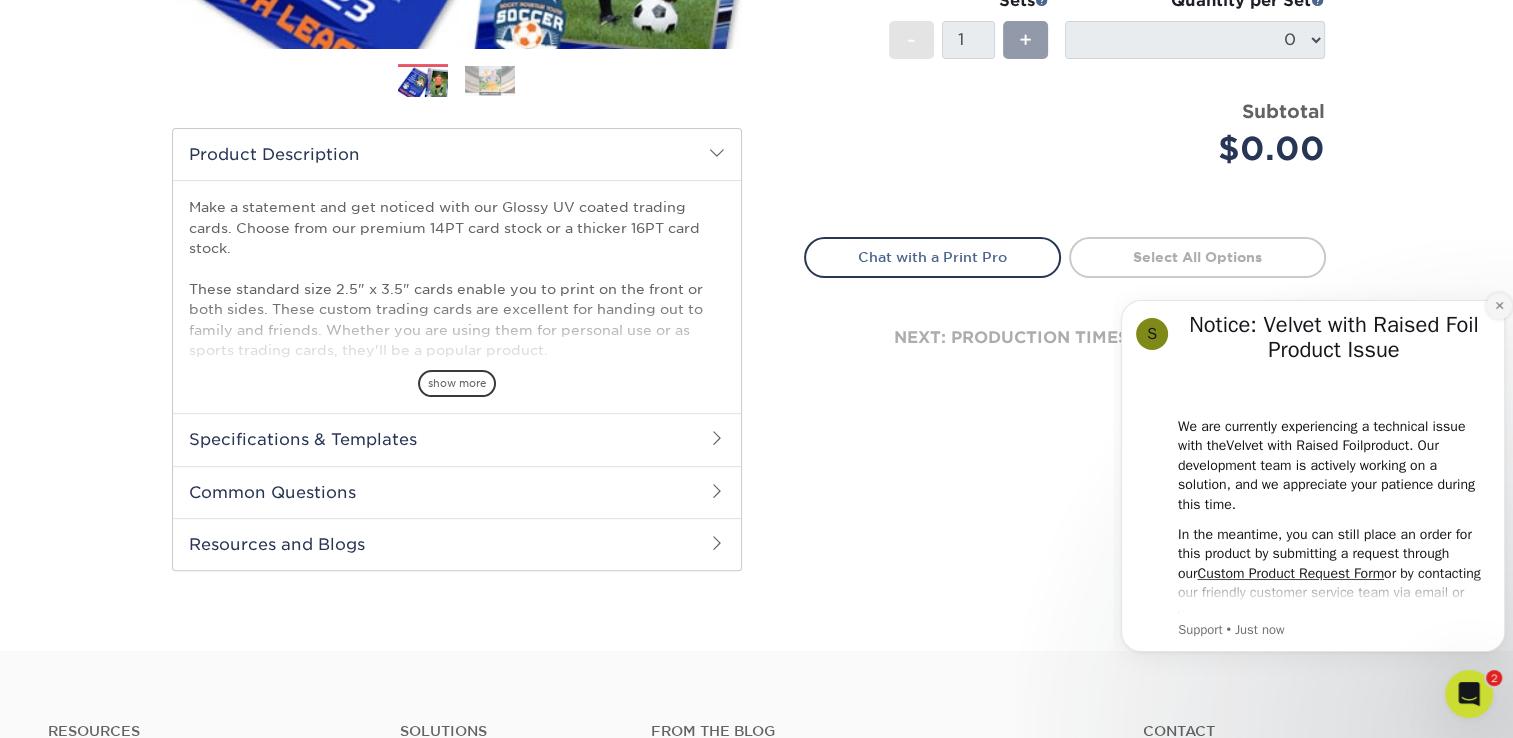 click 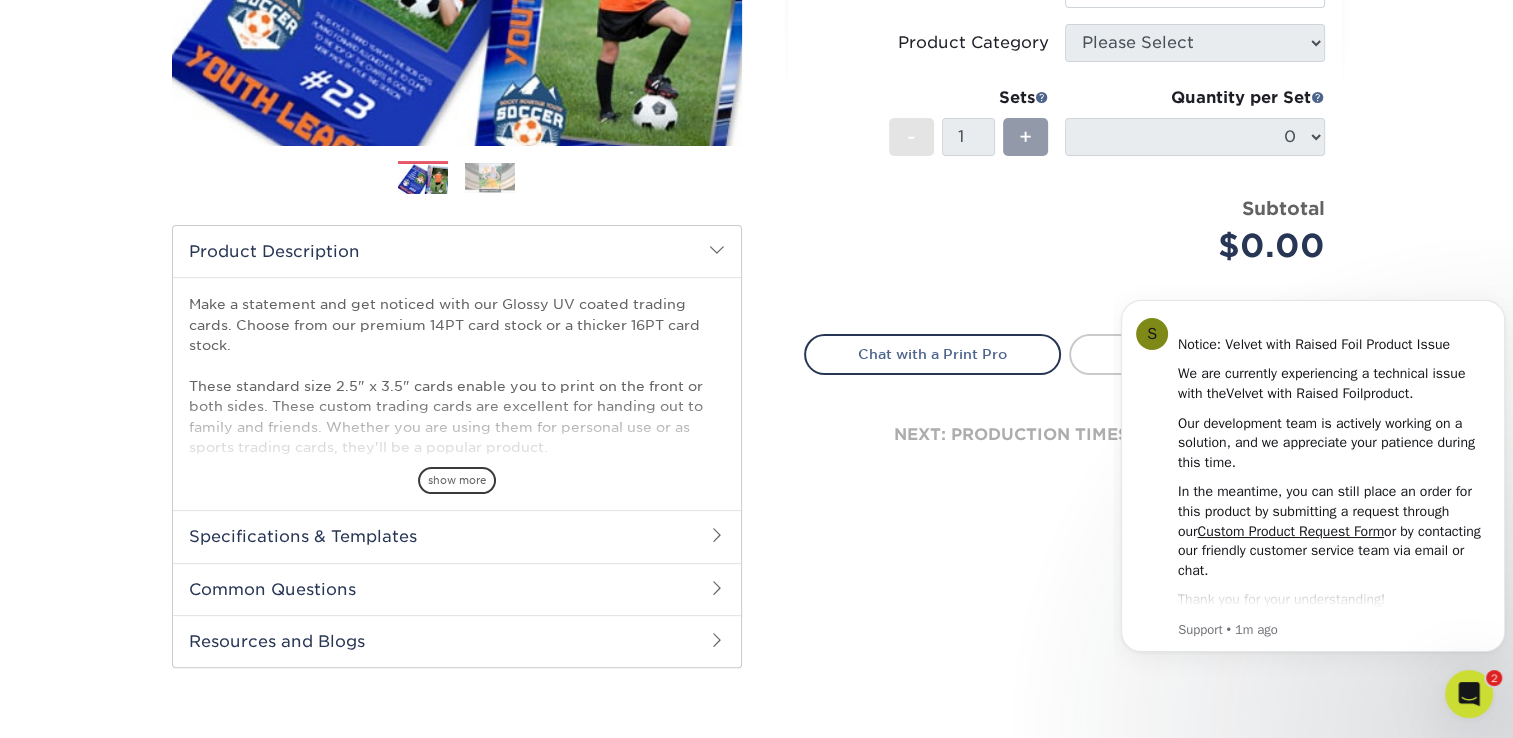 scroll, scrollTop: 345, scrollLeft: 0, axis: vertical 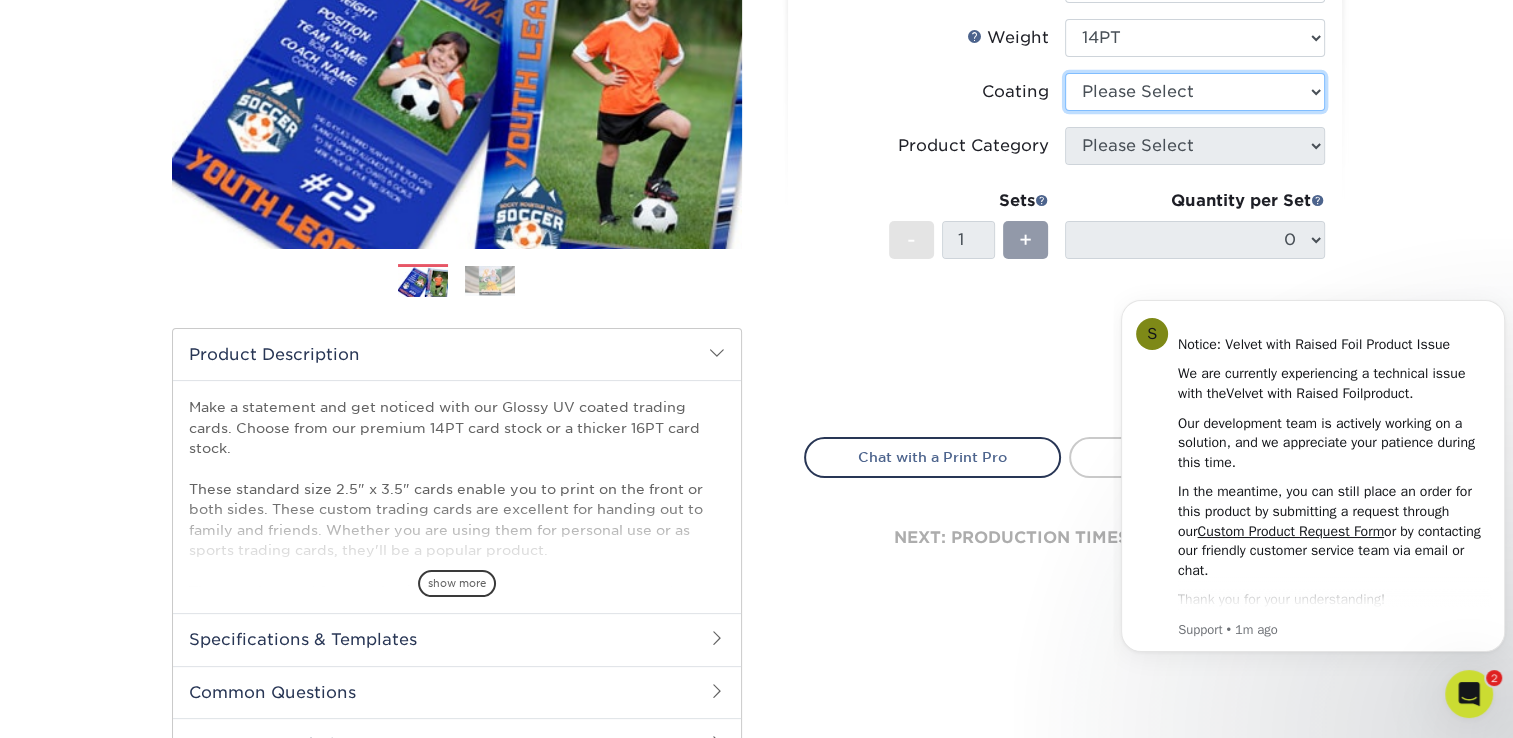 click at bounding box center [1195, 92] 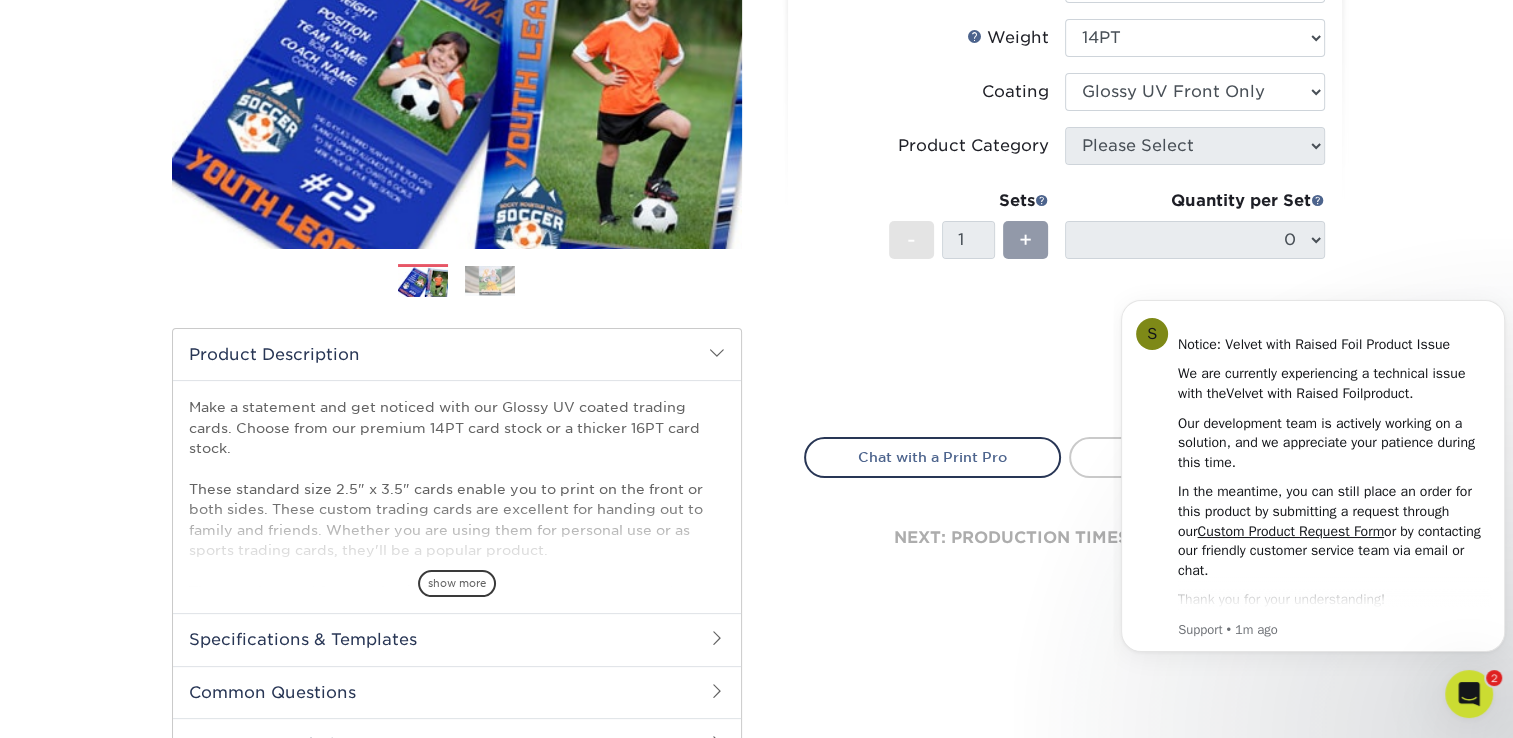 click at bounding box center [1195, 92] 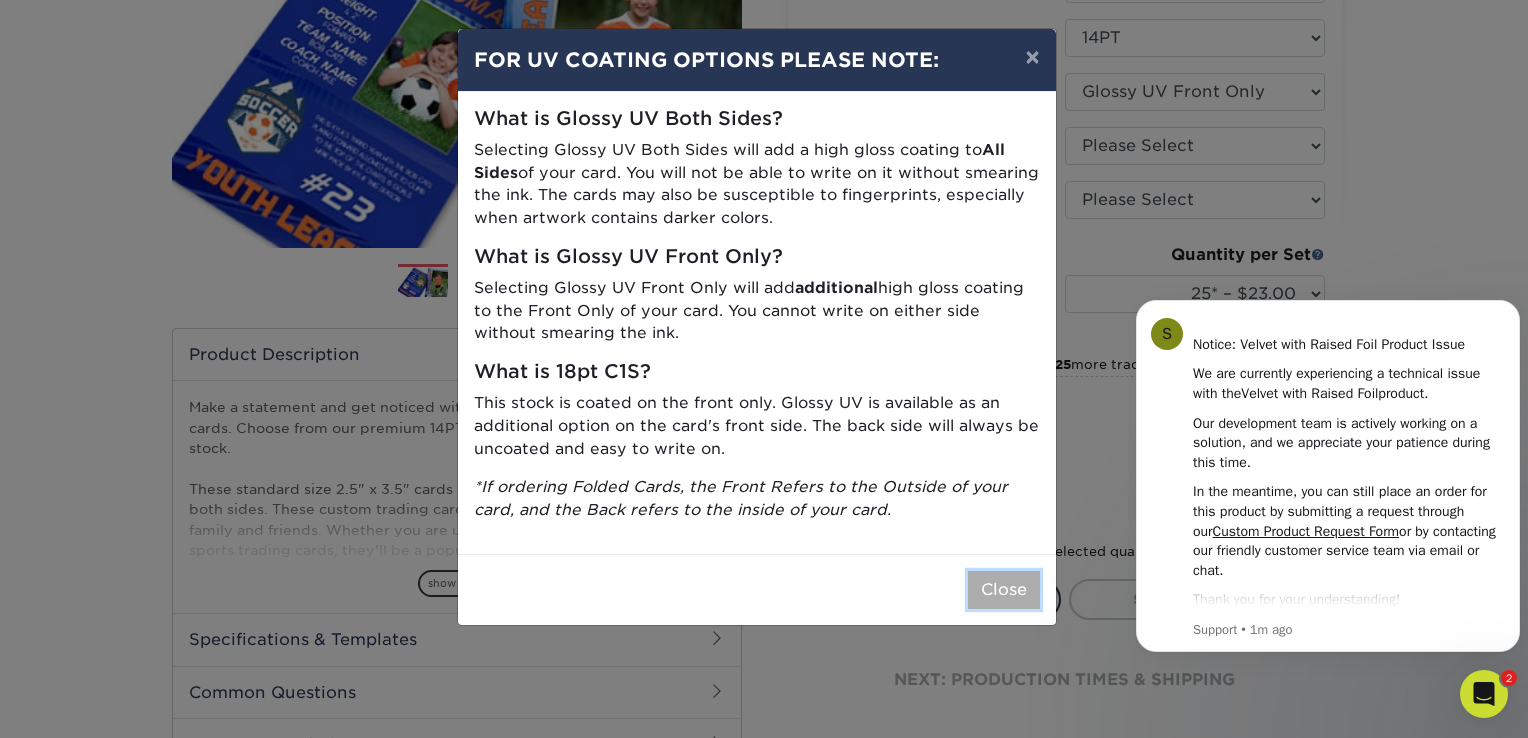 click on "Close" at bounding box center [1004, 590] 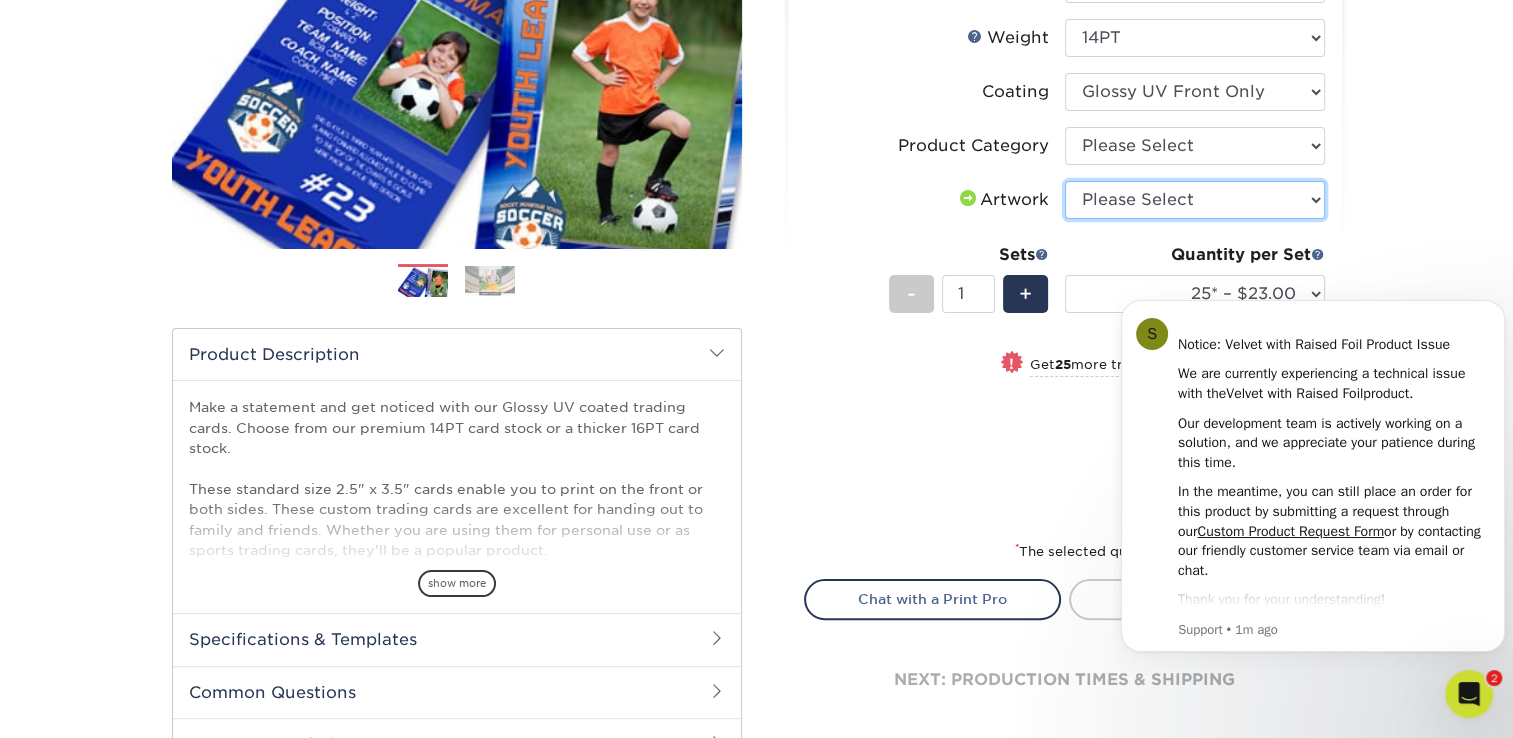 click on "Please Select I will upload files I need a design - $100" at bounding box center [1195, 200] 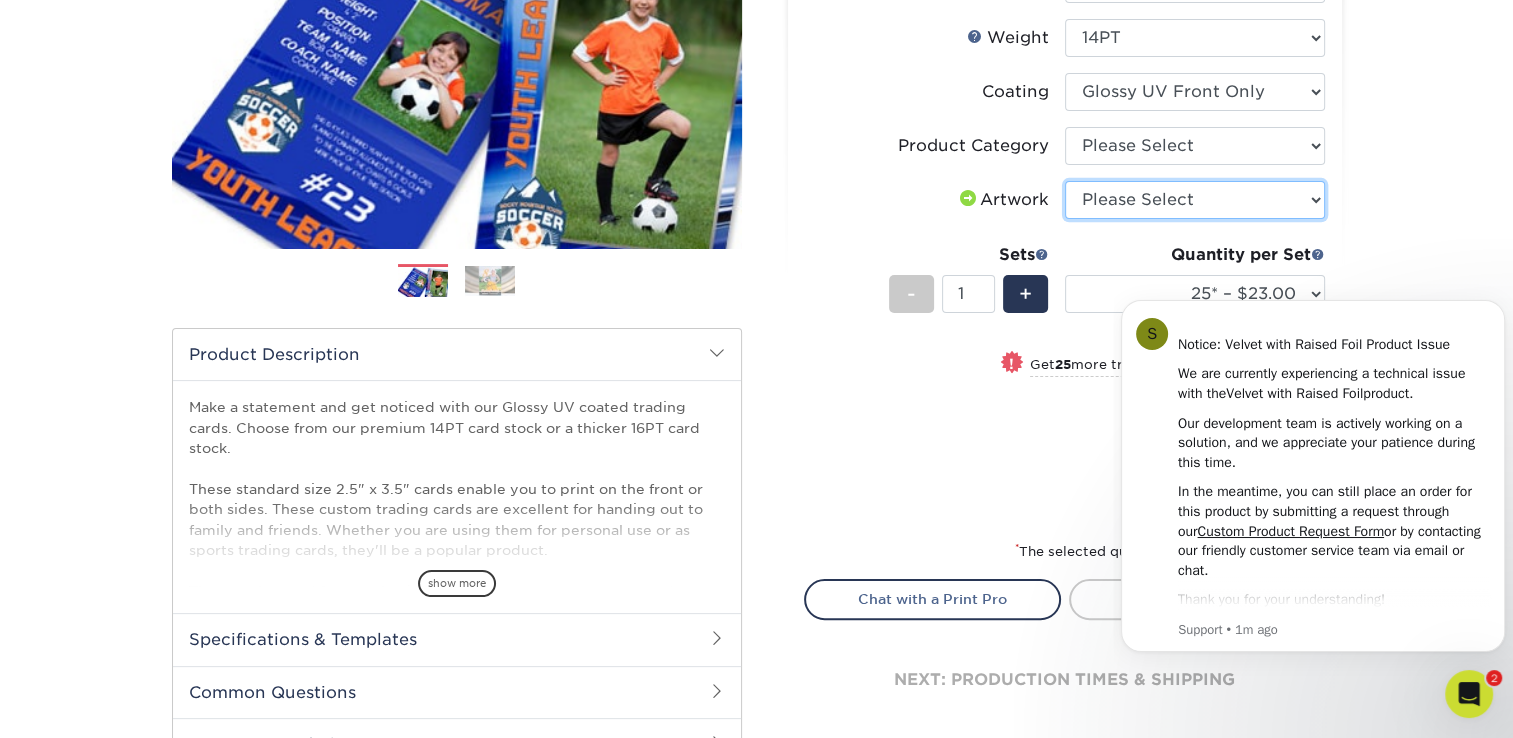select on "upload" 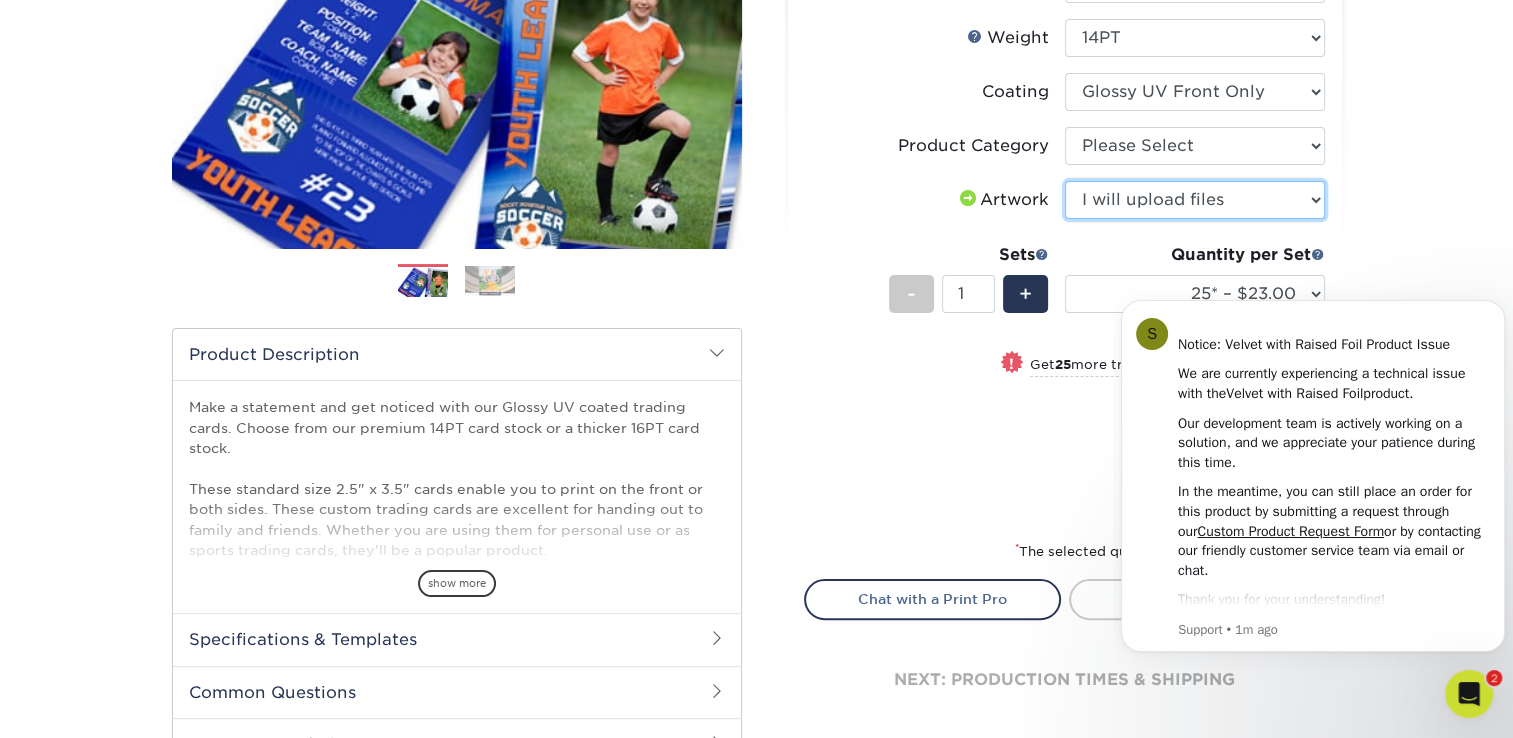 click on "Please Select I will upload files I need a design - $100" at bounding box center (1195, 200) 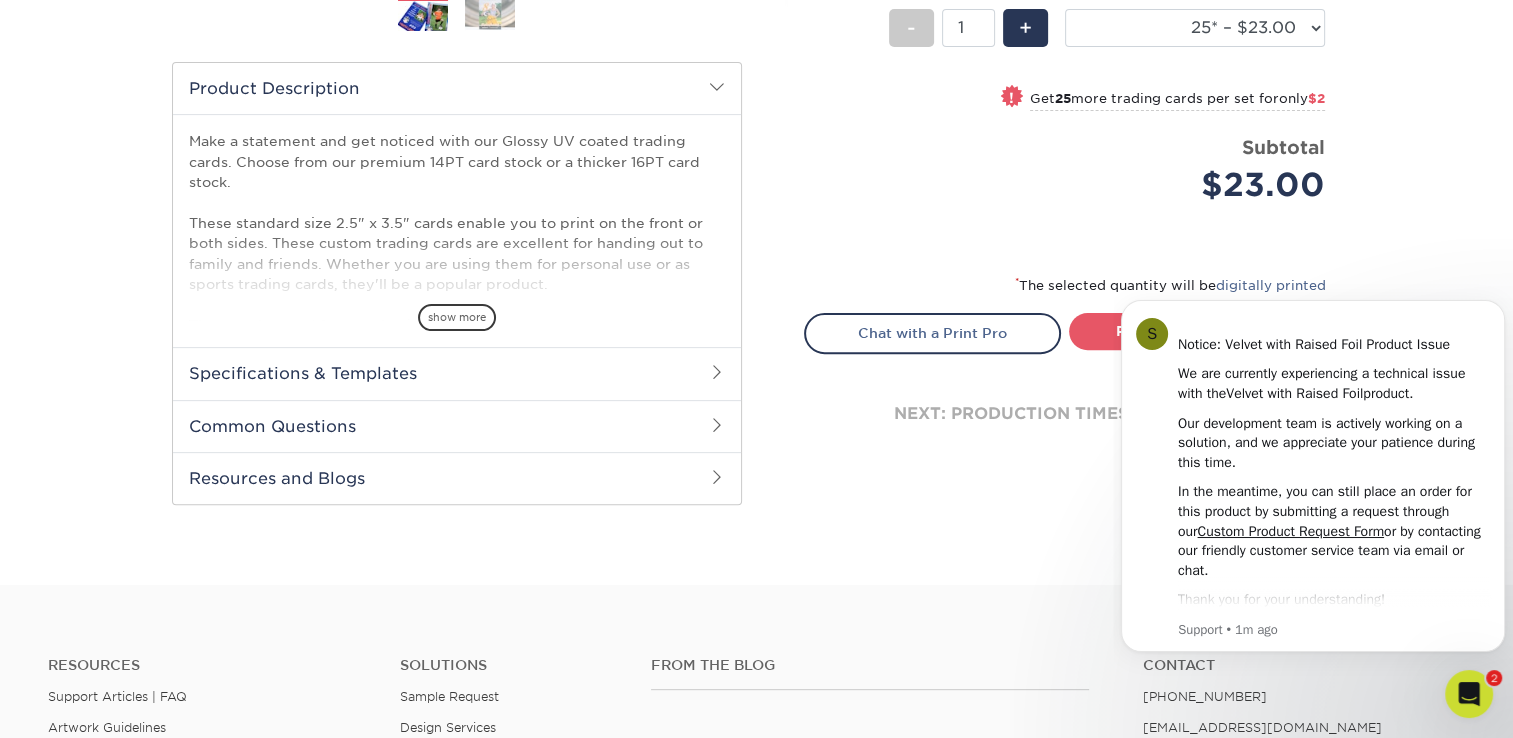 scroll, scrollTop: 645, scrollLeft: 0, axis: vertical 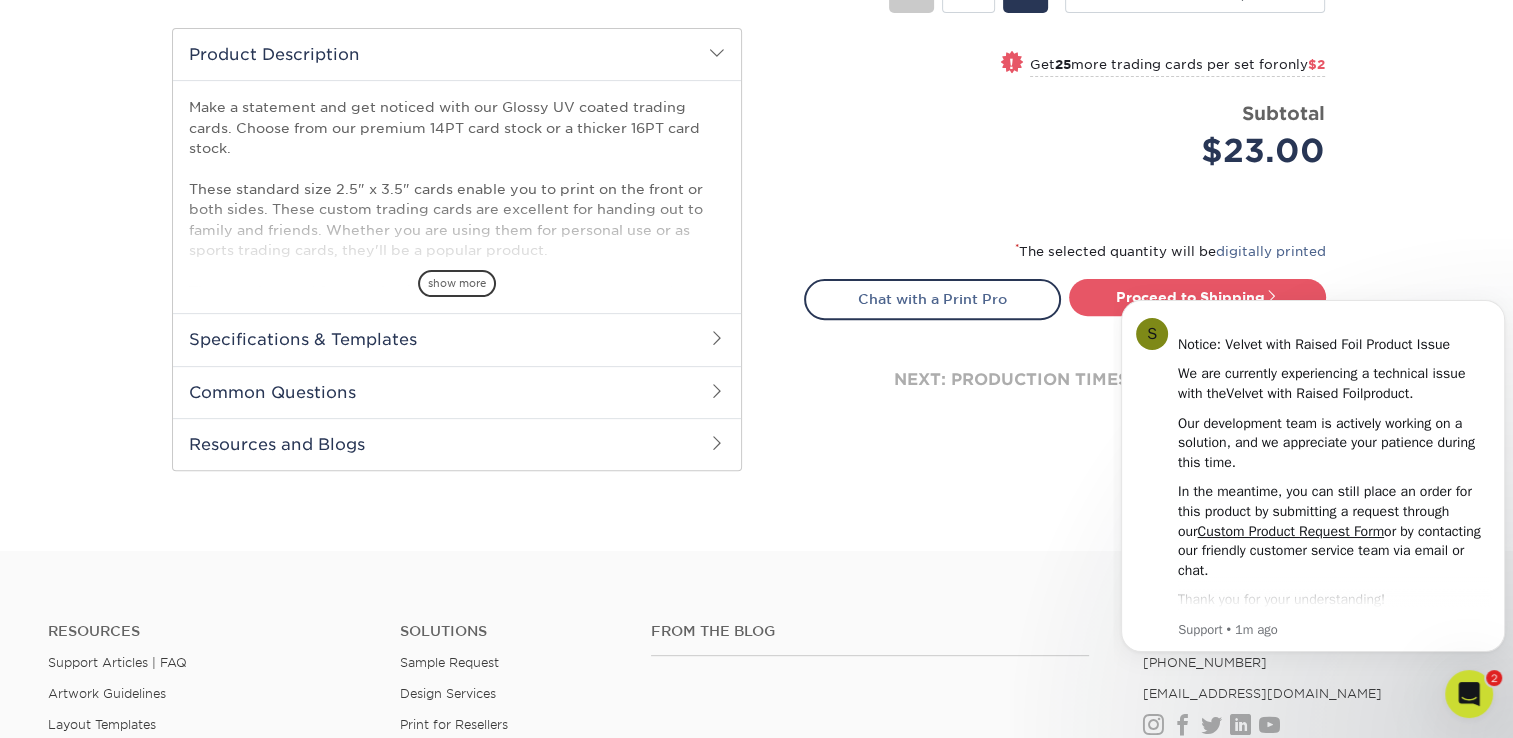click on "S Notice: Velvet with Raised Foil Product Issue   We are currently experiencing a technical issue with the  Velvet with Raised Foil  product.                                                                    Our development team is actively working on a solution, and we appreciate your patience during this time.   In the meantime, you can still place an order for this product by submitting a request through our  Custom Product Request Form  or by contacting our friendly customer service team via email or chat.   Thank you for your understanding! Customer Service Hours; 9am-5pm EST Support • 1m ago" at bounding box center [1313, 477] 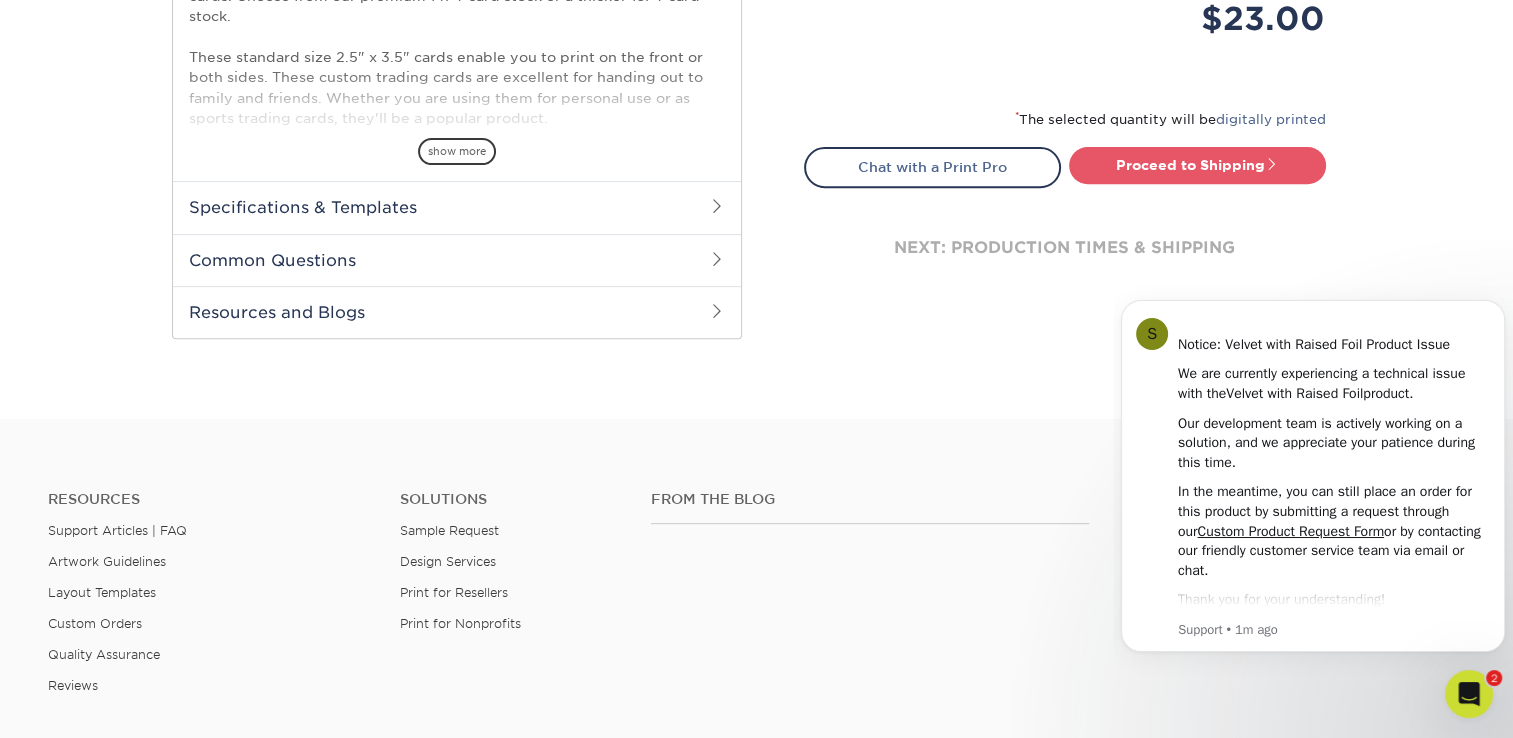 scroll, scrollTop: 800, scrollLeft: 0, axis: vertical 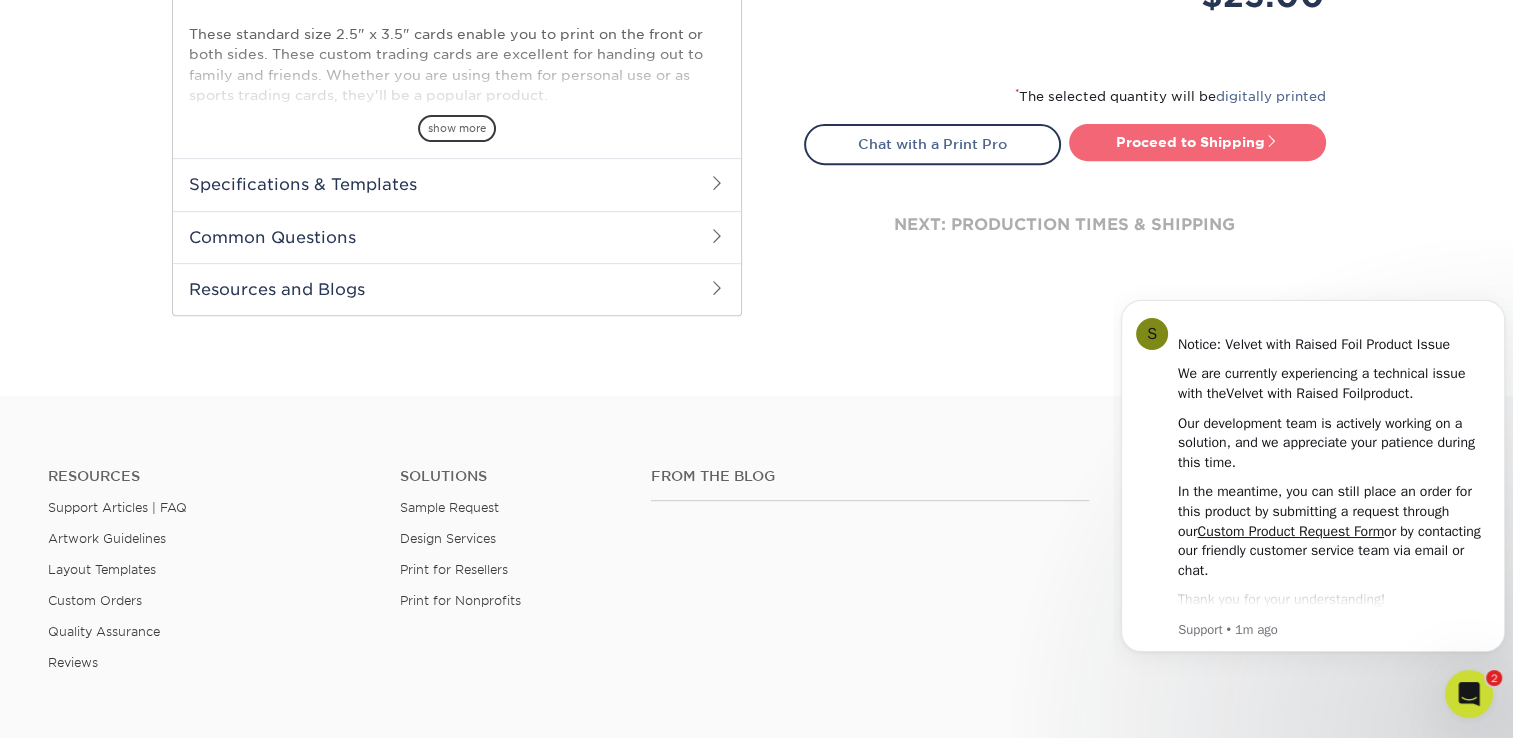 click on "Proceed to Shipping" at bounding box center (1197, 142) 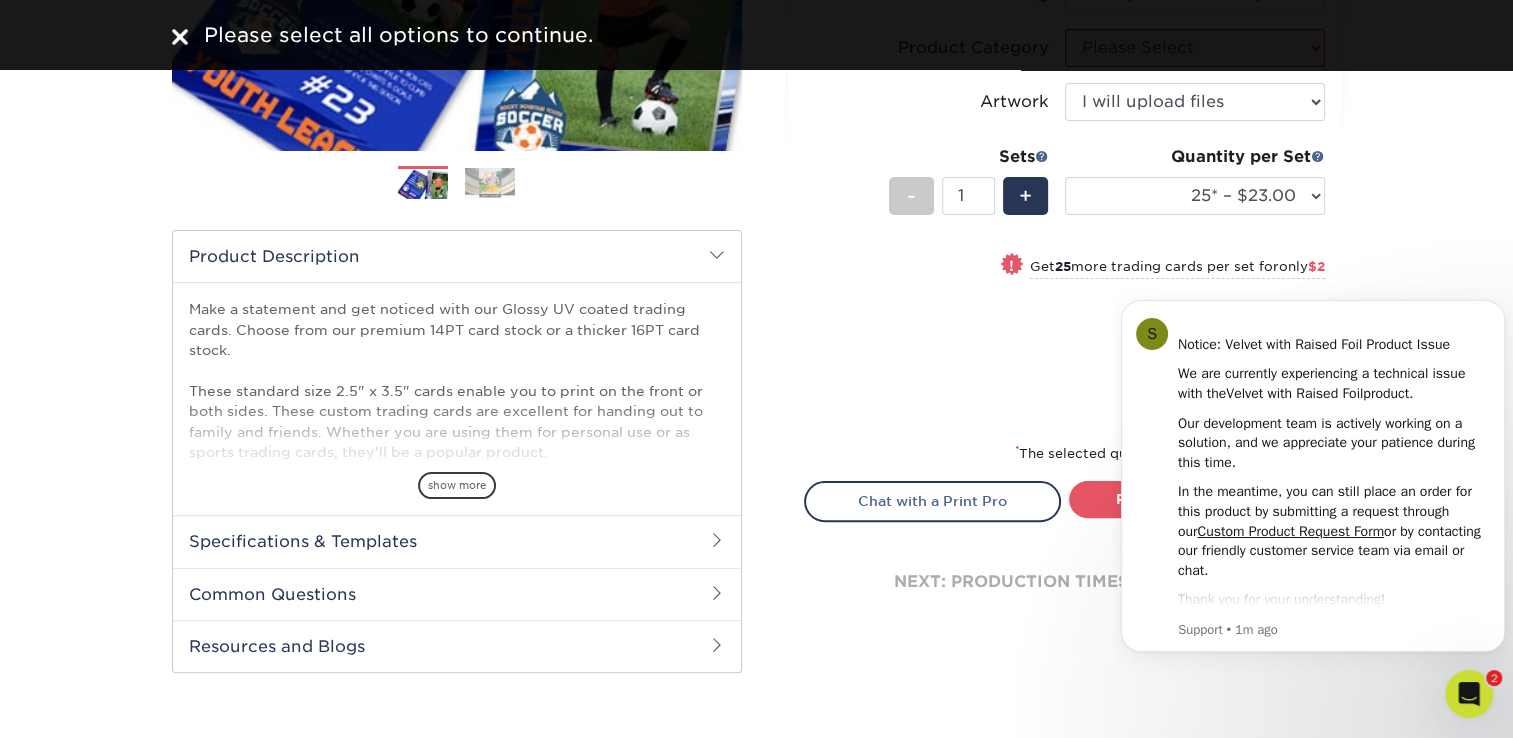 scroll, scrollTop: 400, scrollLeft: 0, axis: vertical 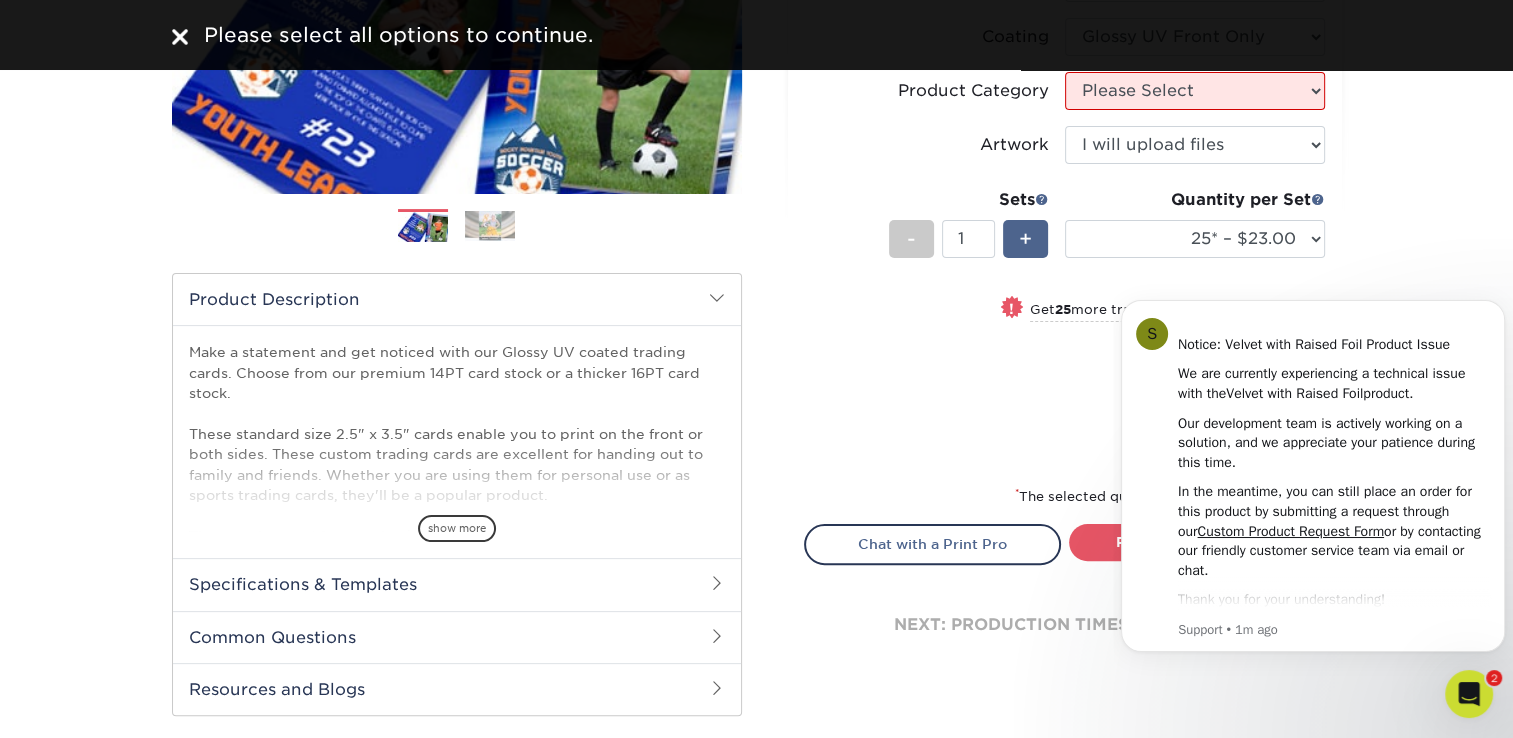 click on "+" at bounding box center [1025, 239] 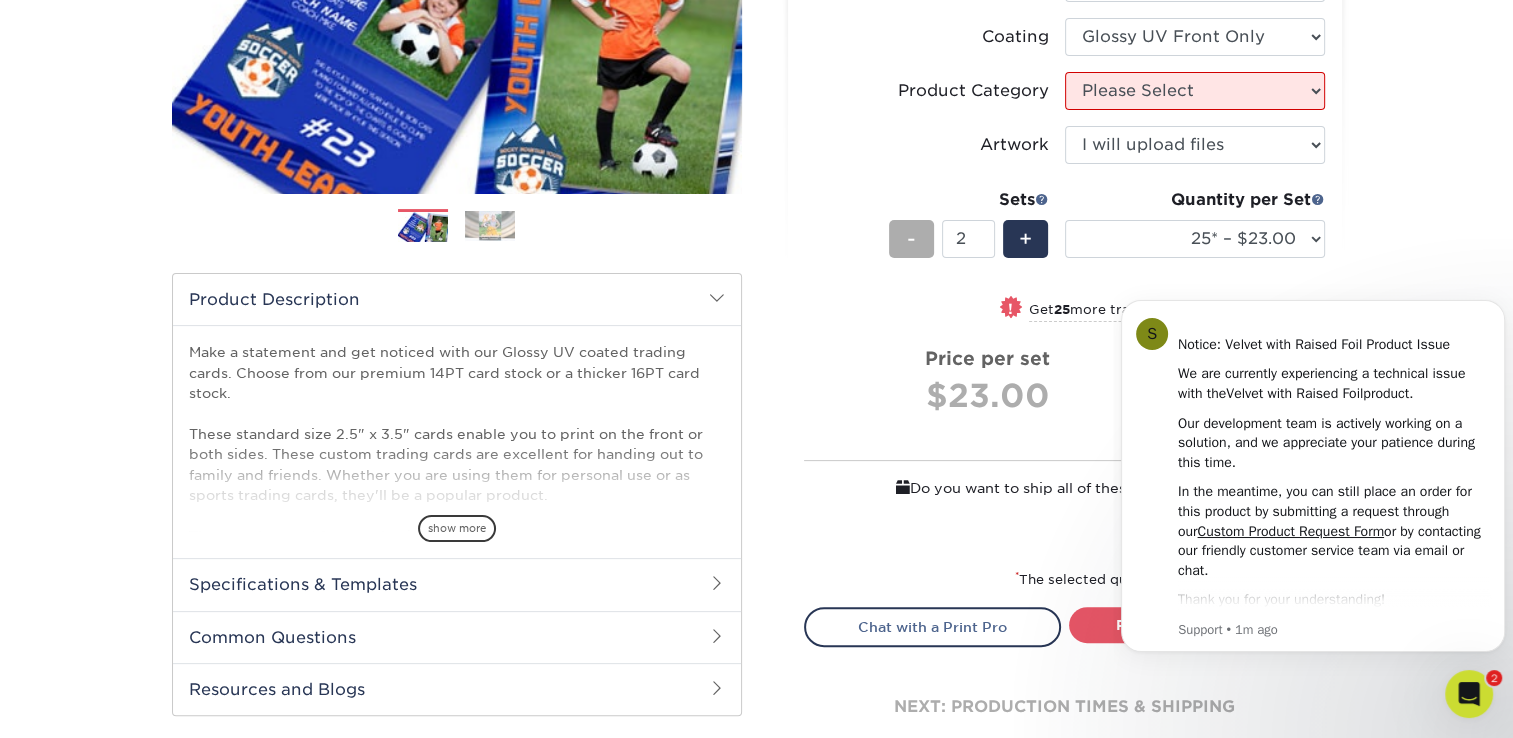 click on "-" at bounding box center (911, 239) 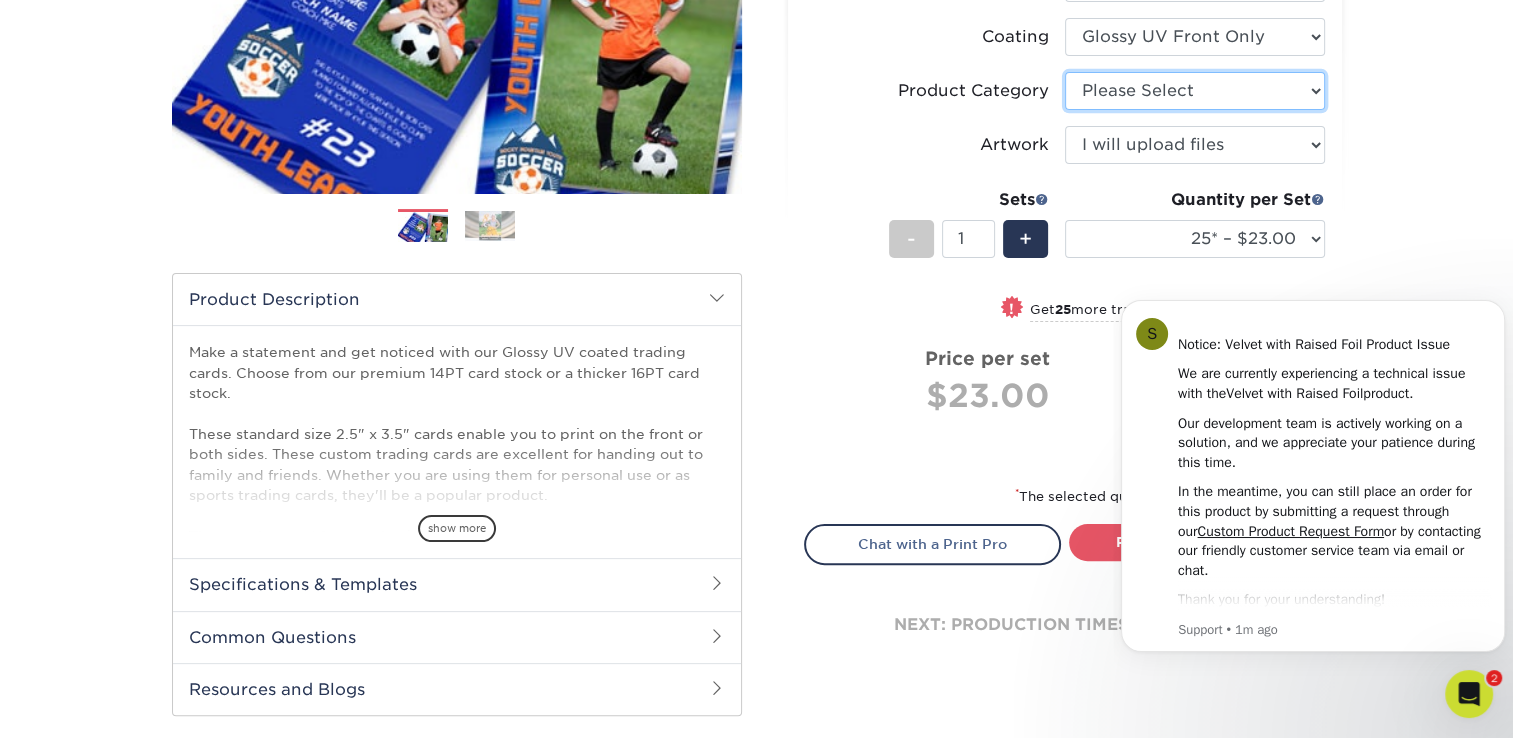 click on "Please Select Trading Cards" at bounding box center (1195, 91) 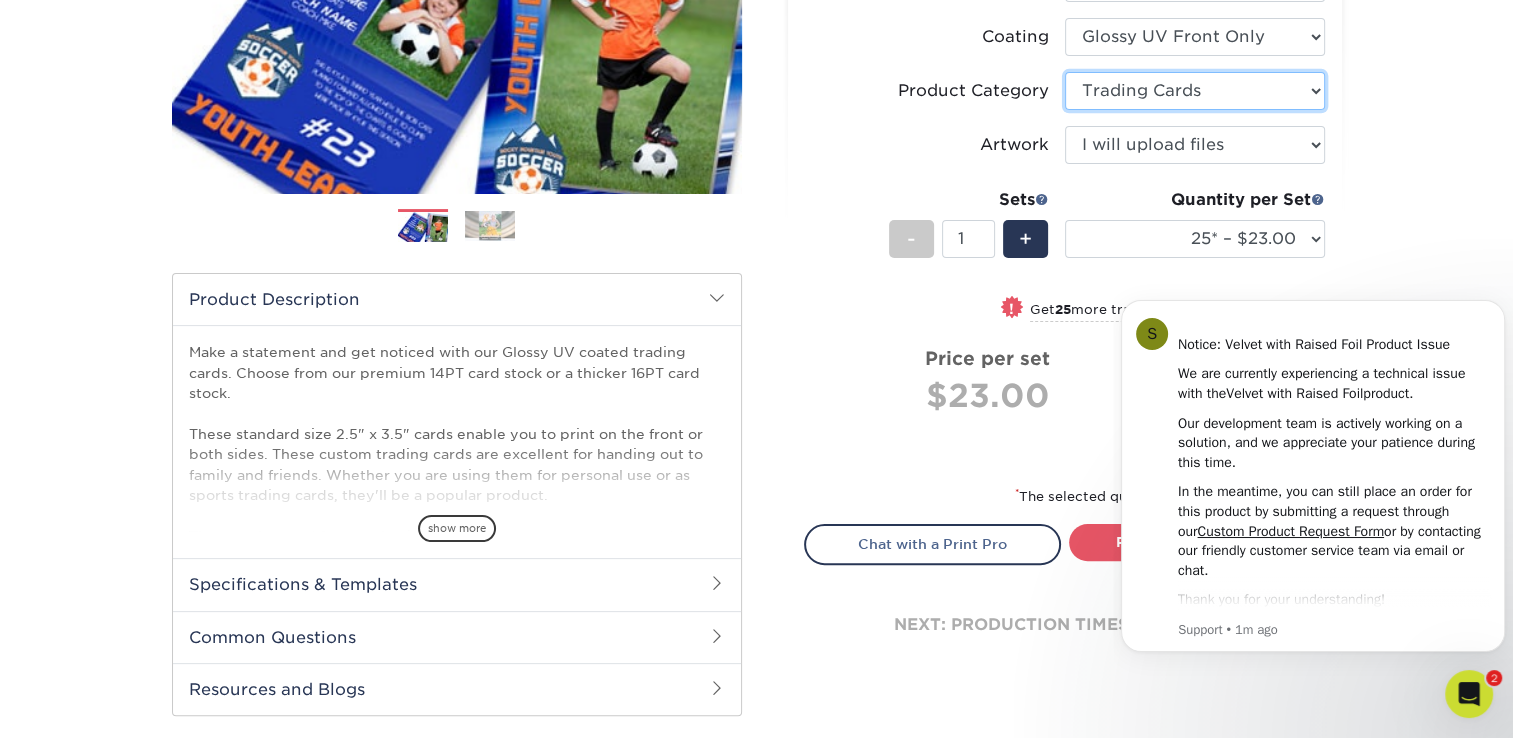 click on "Please Select Trading Cards" at bounding box center (1195, 91) 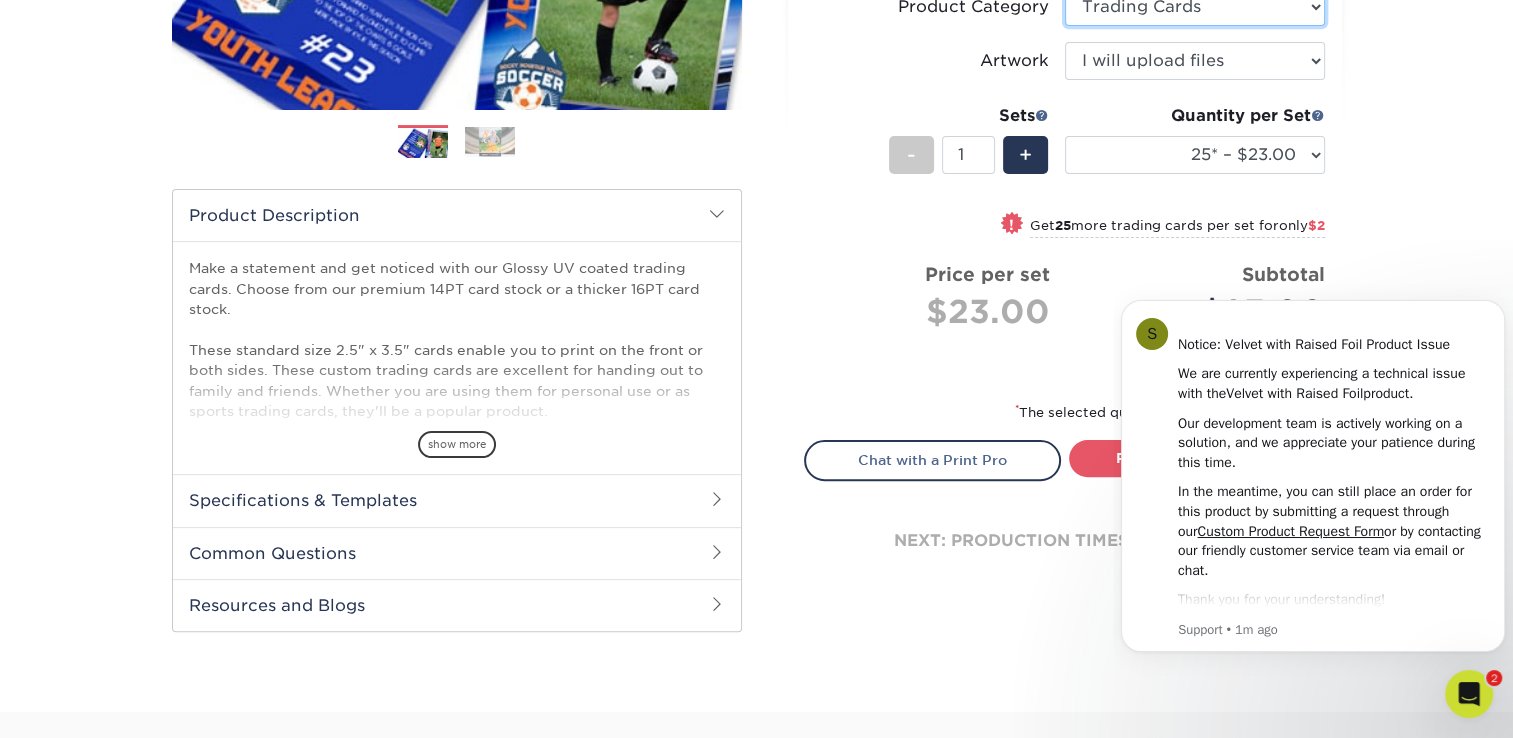 scroll, scrollTop: 600, scrollLeft: 0, axis: vertical 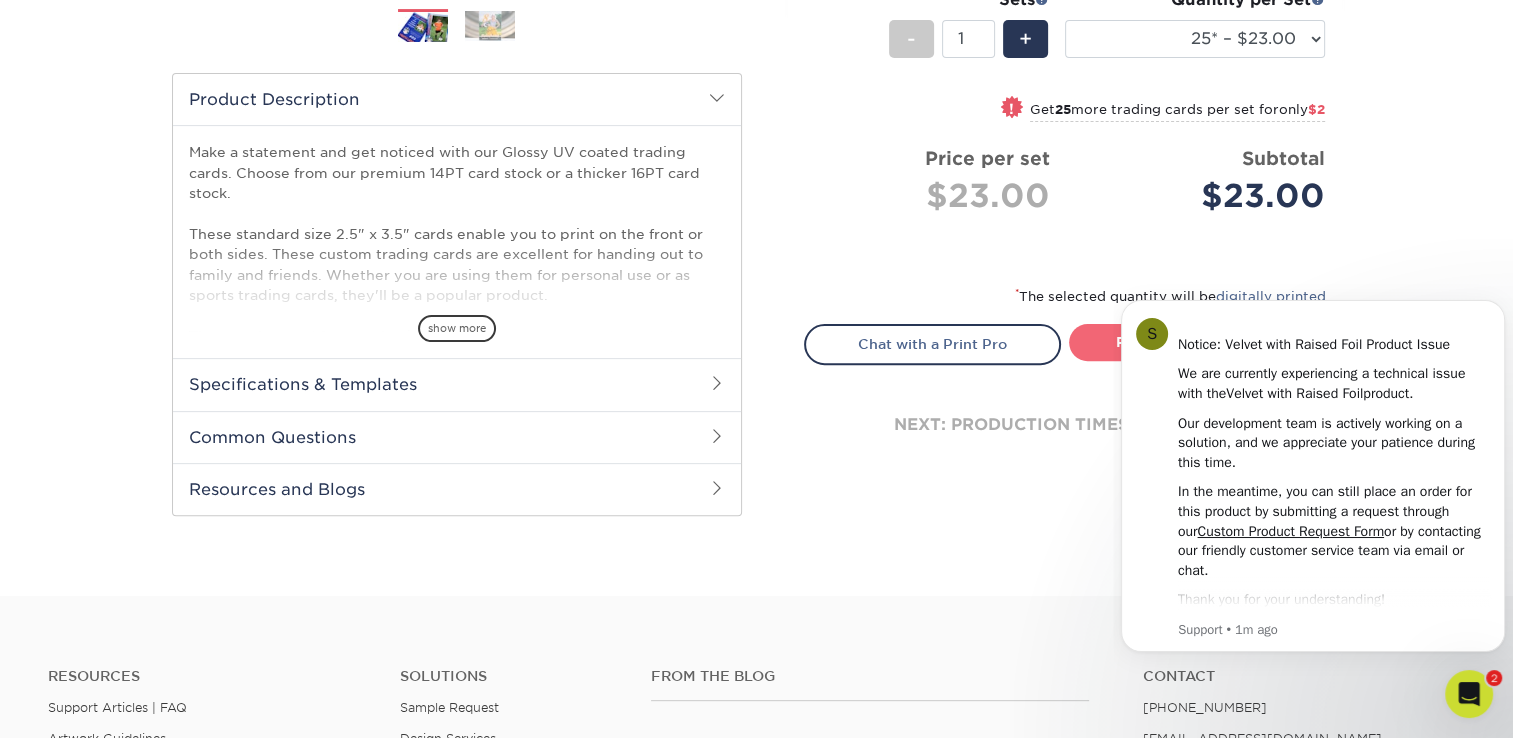 click on "Proceed to Shipping" at bounding box center (1197, 342) 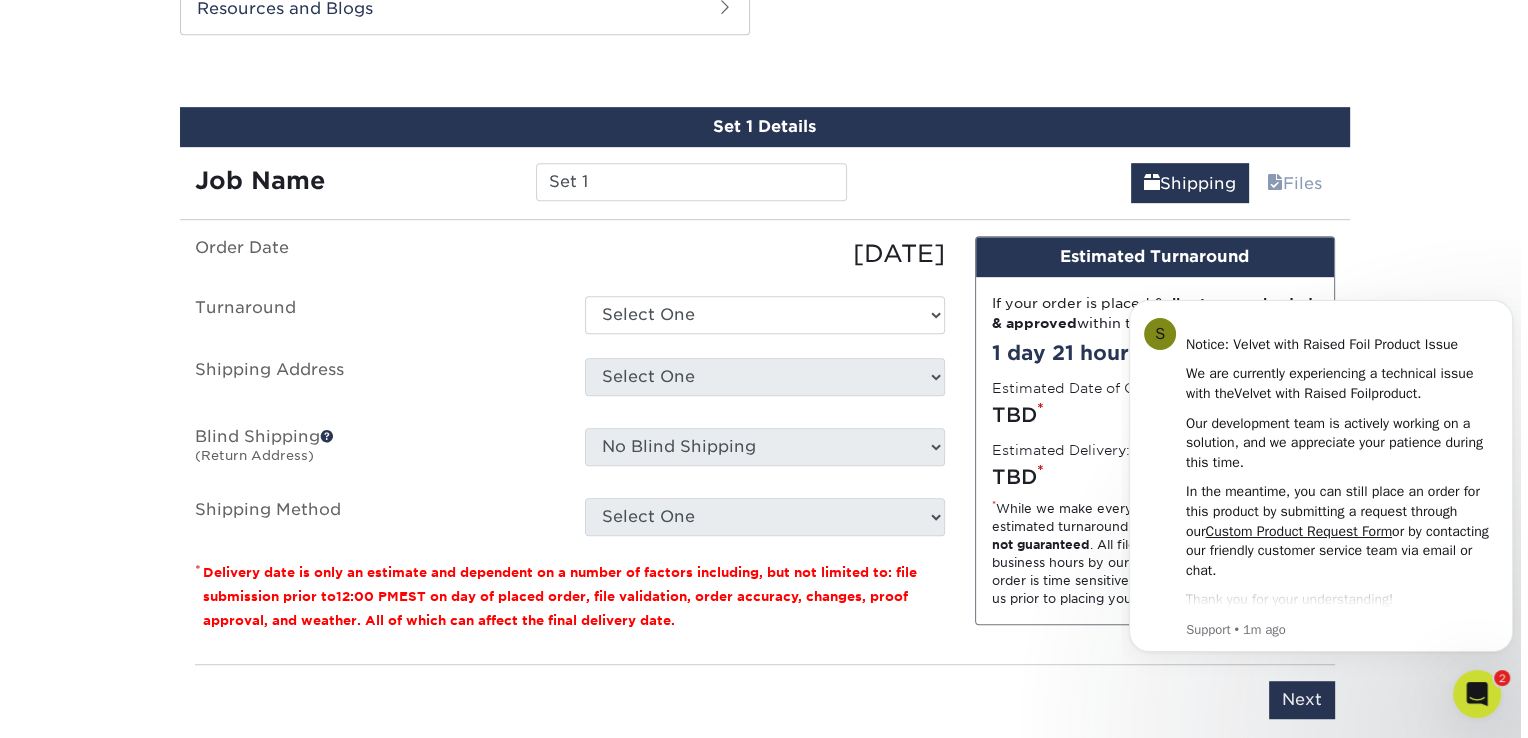 scroll, scrollTop: 1116, scrollLeft: 0, axis: vertical 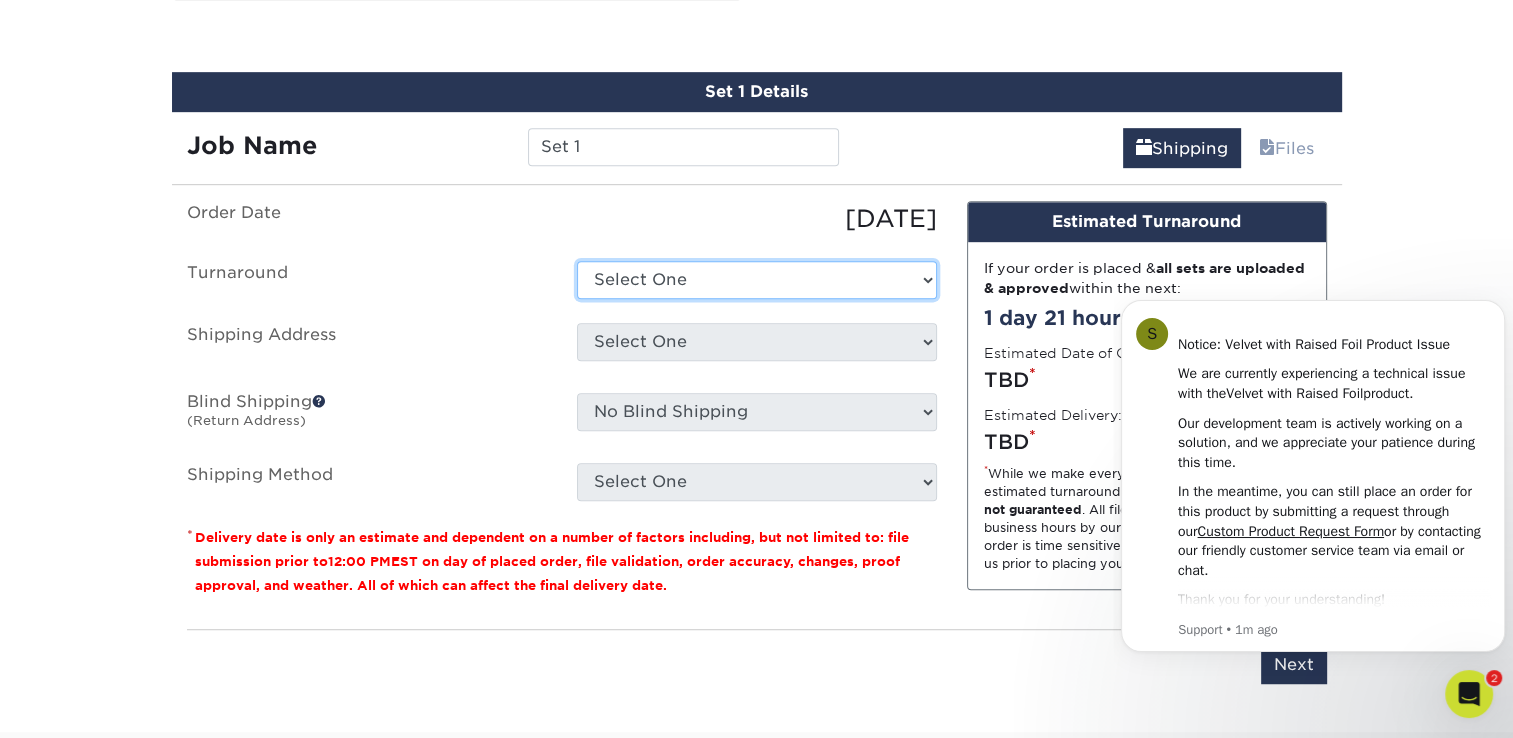 click on "Select One 2-4 Business Days 2 Day Next Business Day" at bounding box center [757, 280] 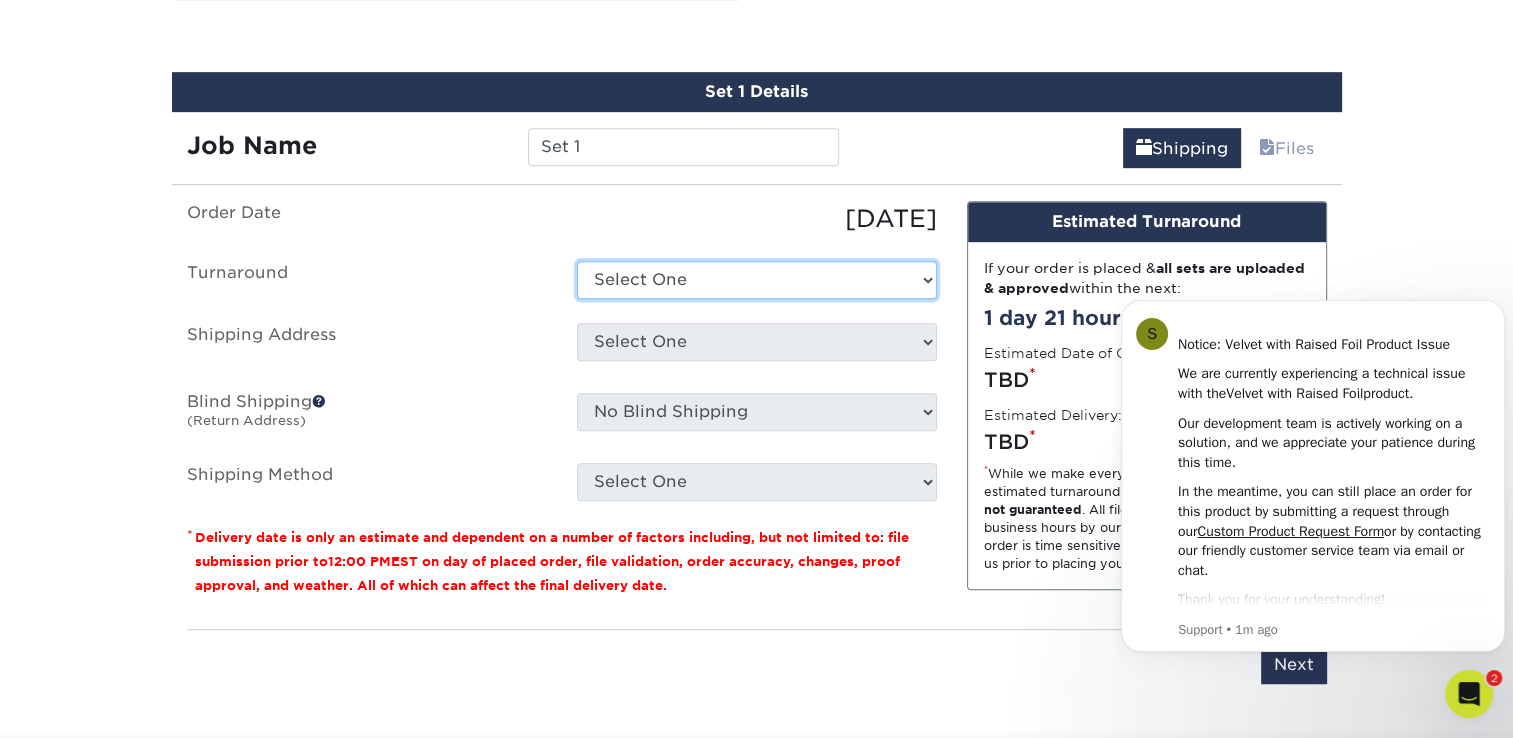 click on "Select One 2-4 Business Days 2 Day Next Business Day" at bounding box center [757, 280] 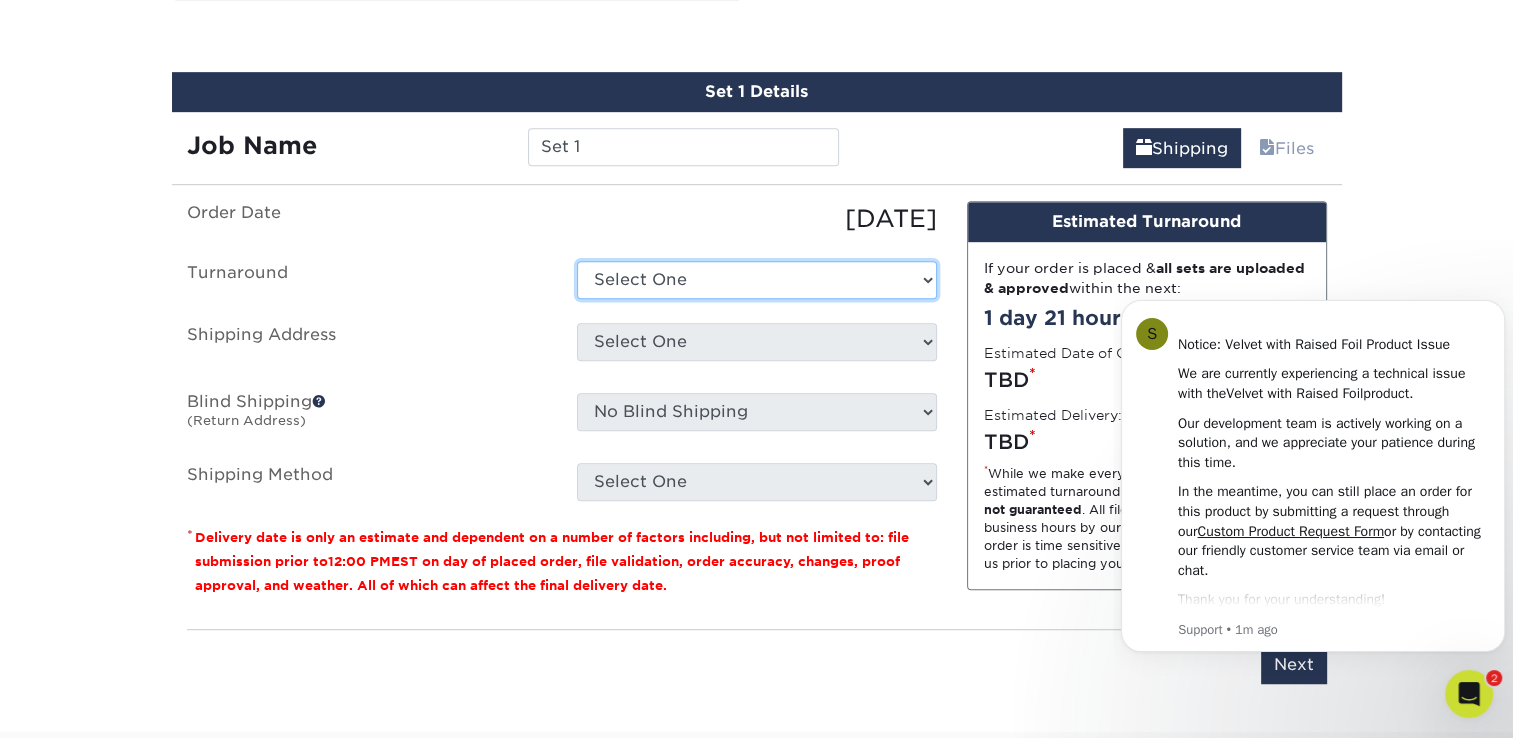 select on "055ee29a-d128-492b-bfcc-4e23f8236d70" 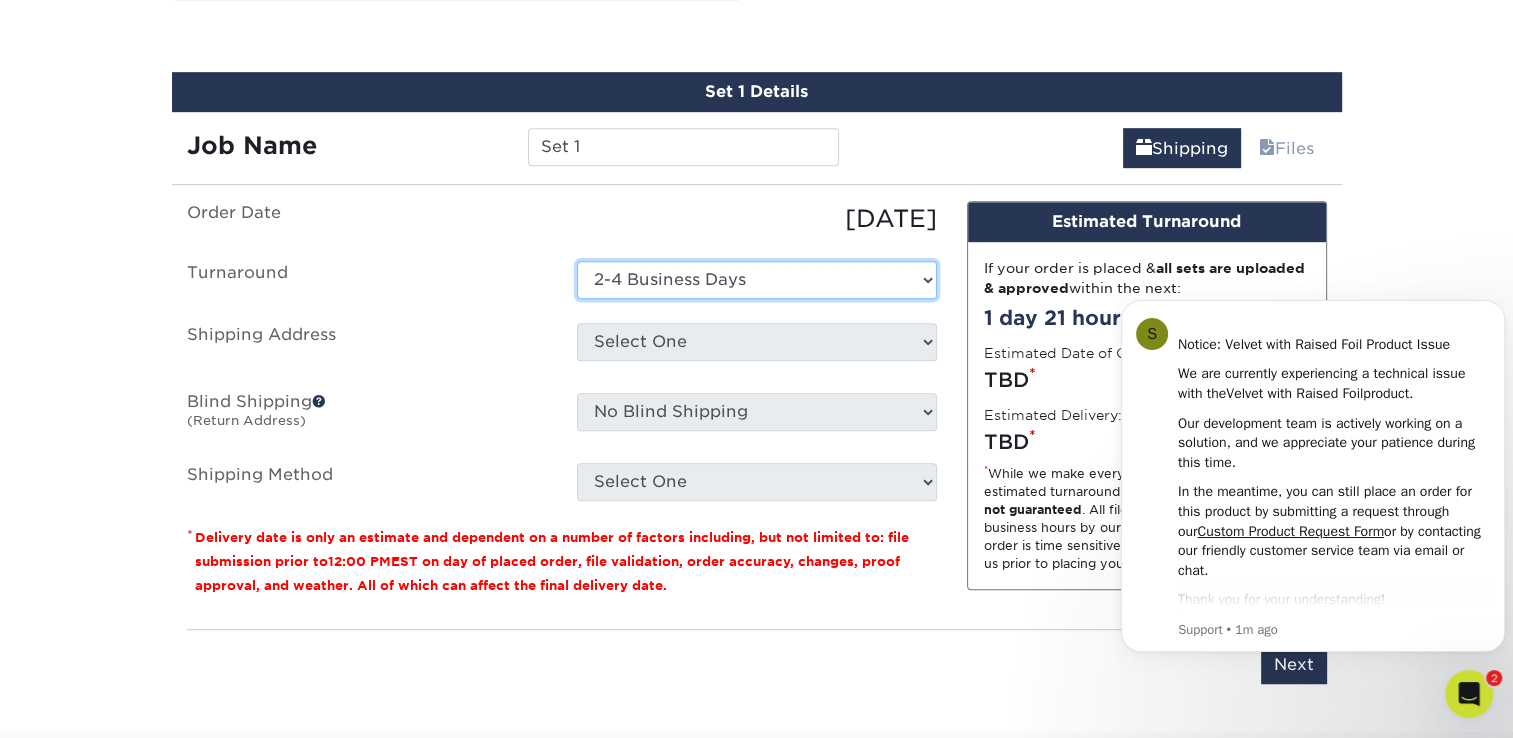 click on "Select One 2-4 Business Days 2 Day Next Business Day" at bounding box center [757, 280] 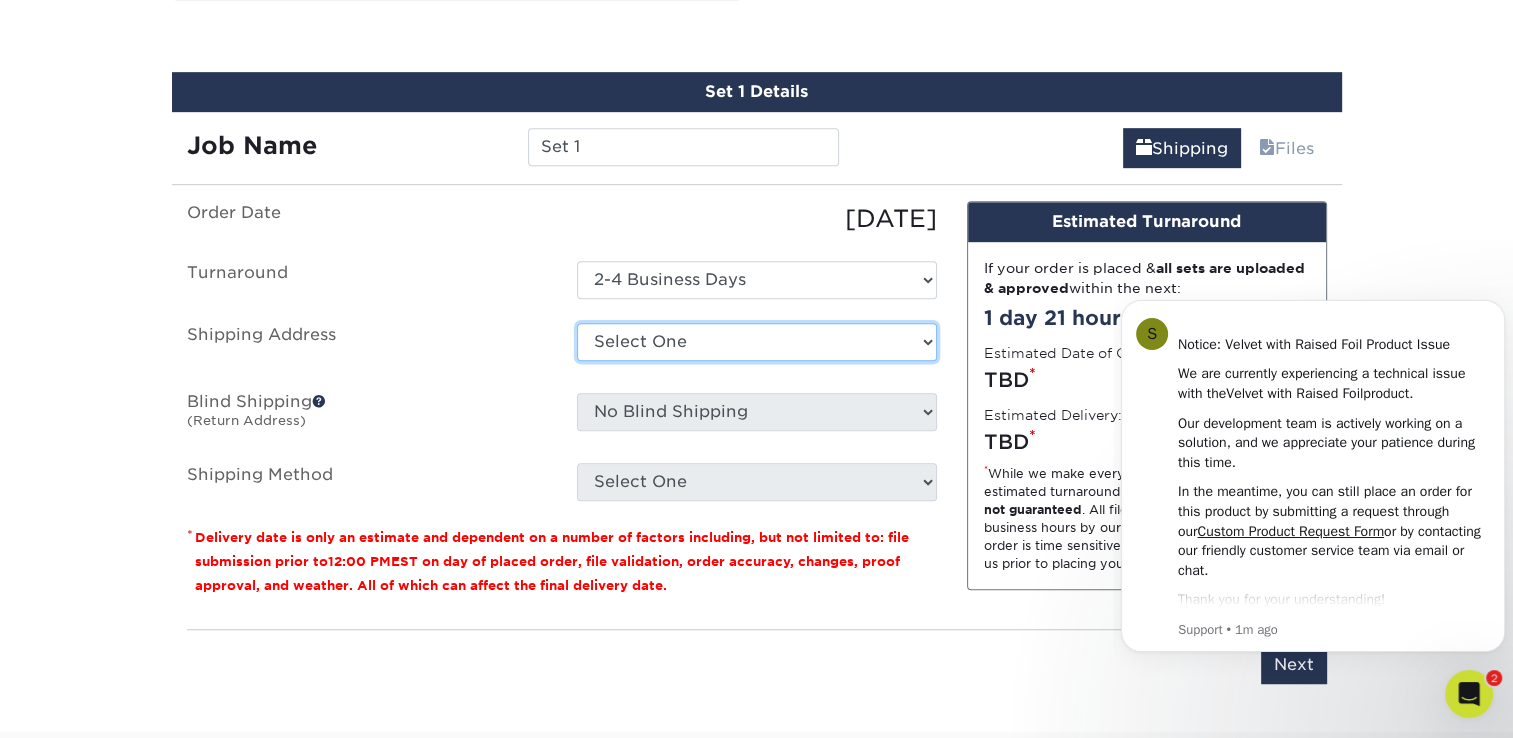 click on "Select One
+ Add New Address
- Login" at bounding box center [757, 342] 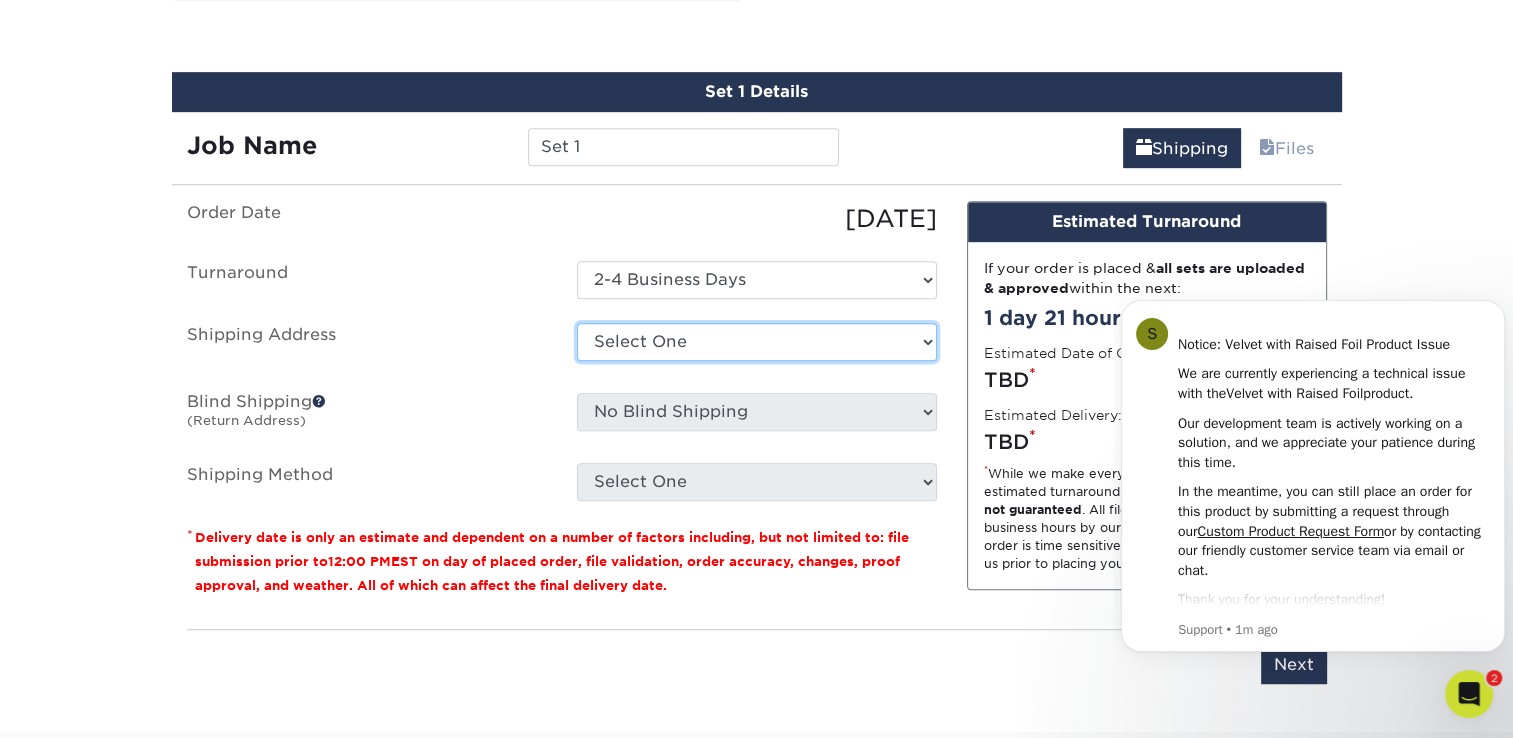 select on "newaddress" 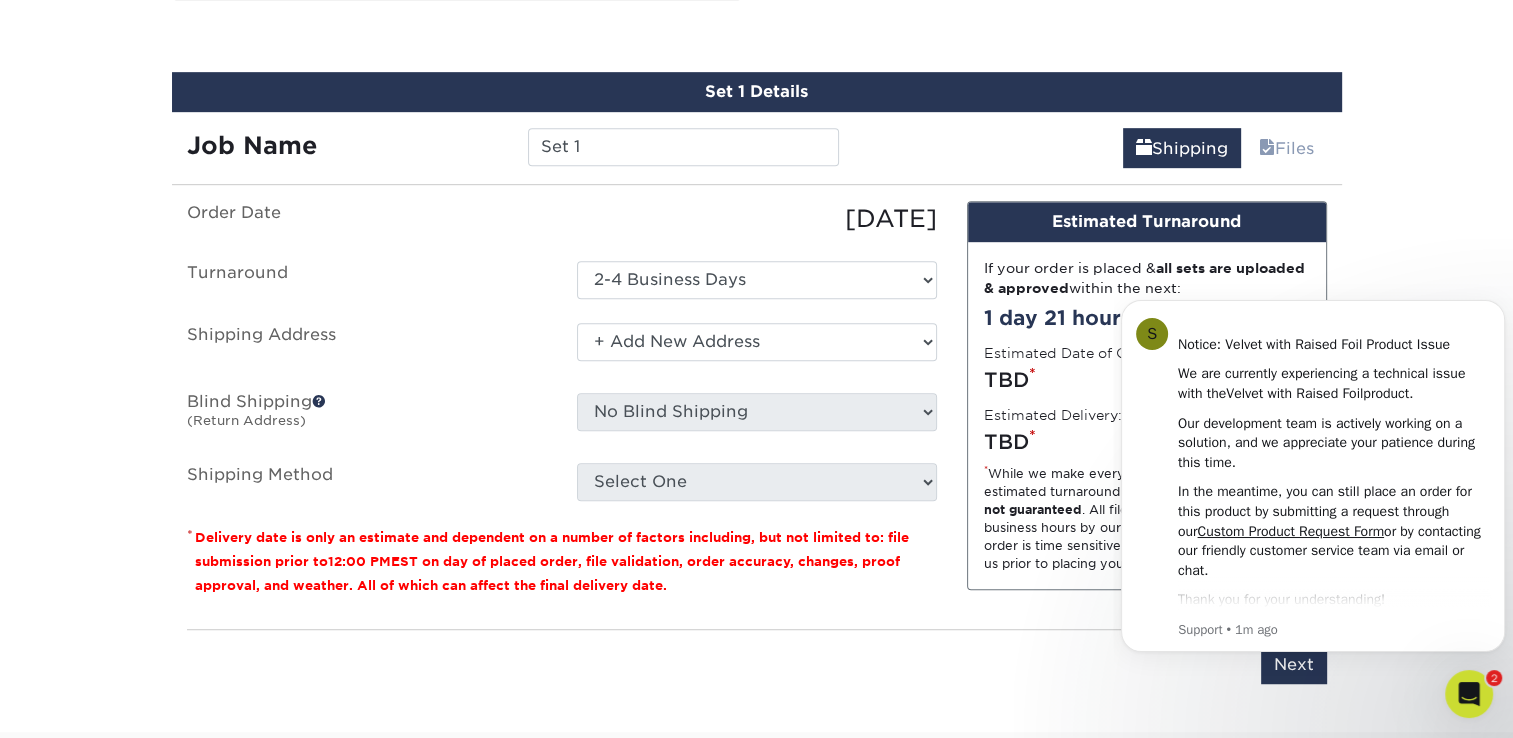 click on "Select One
+ Add New Address
- Login" at bounding box center [757, 342] 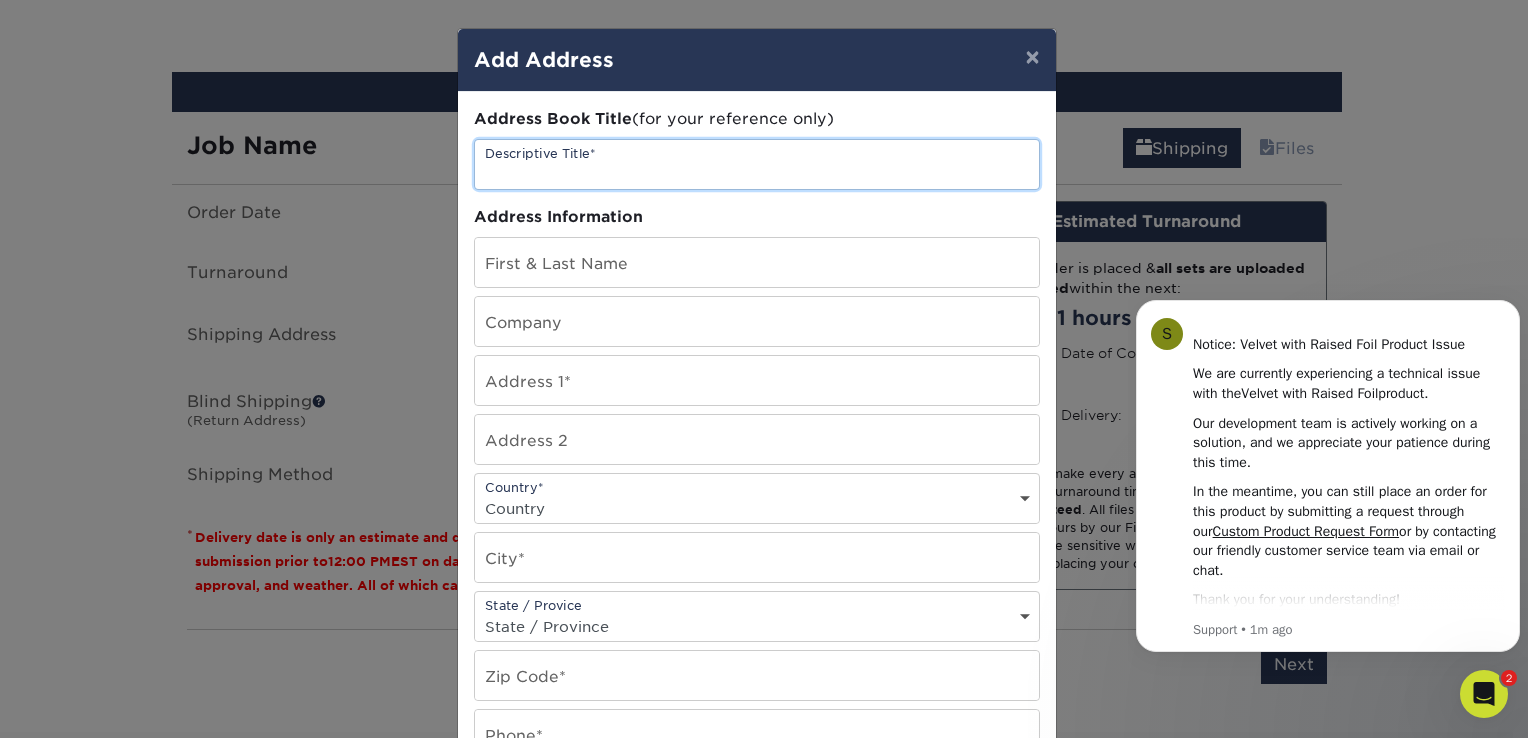 click at bounding box center [757, 164] 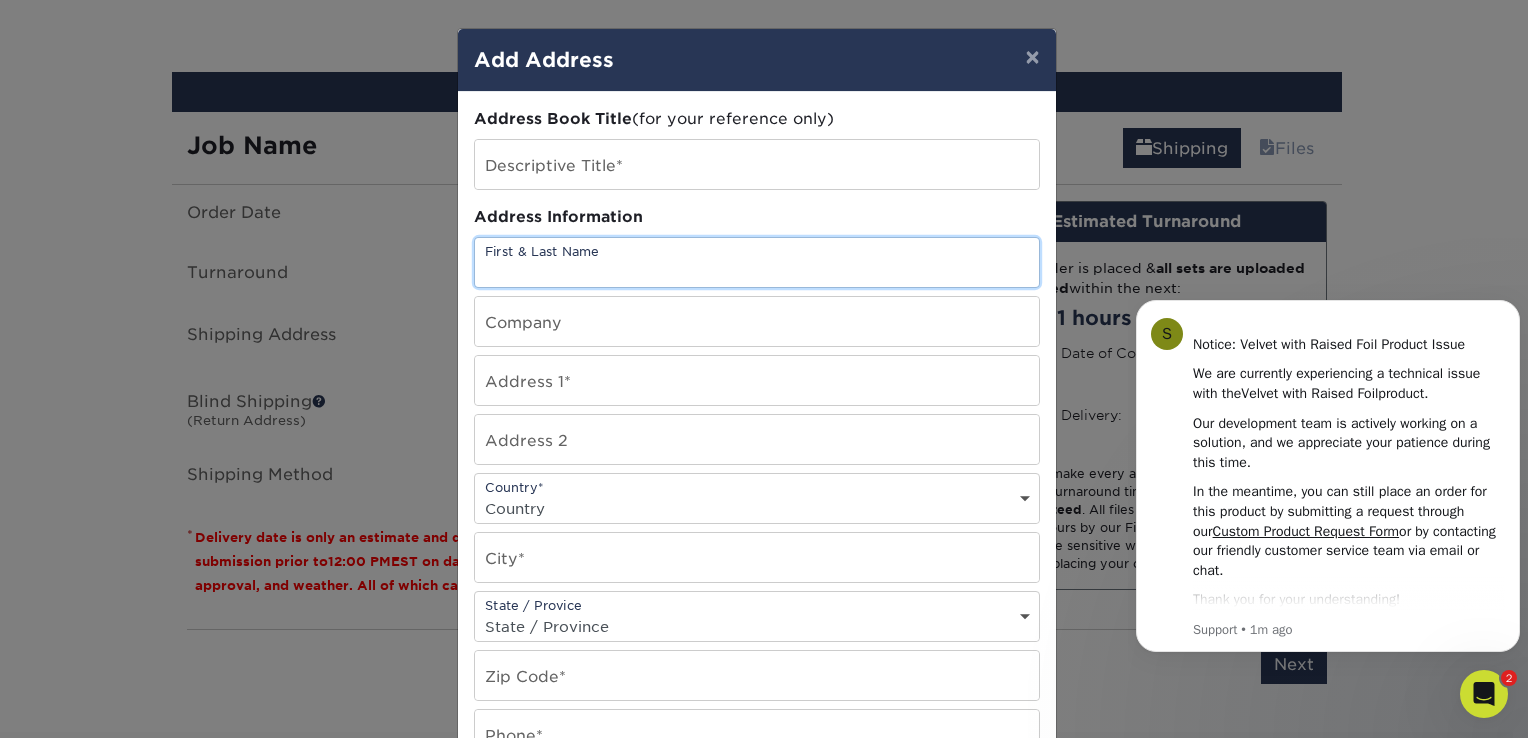 click at bounding box center [757, 262] 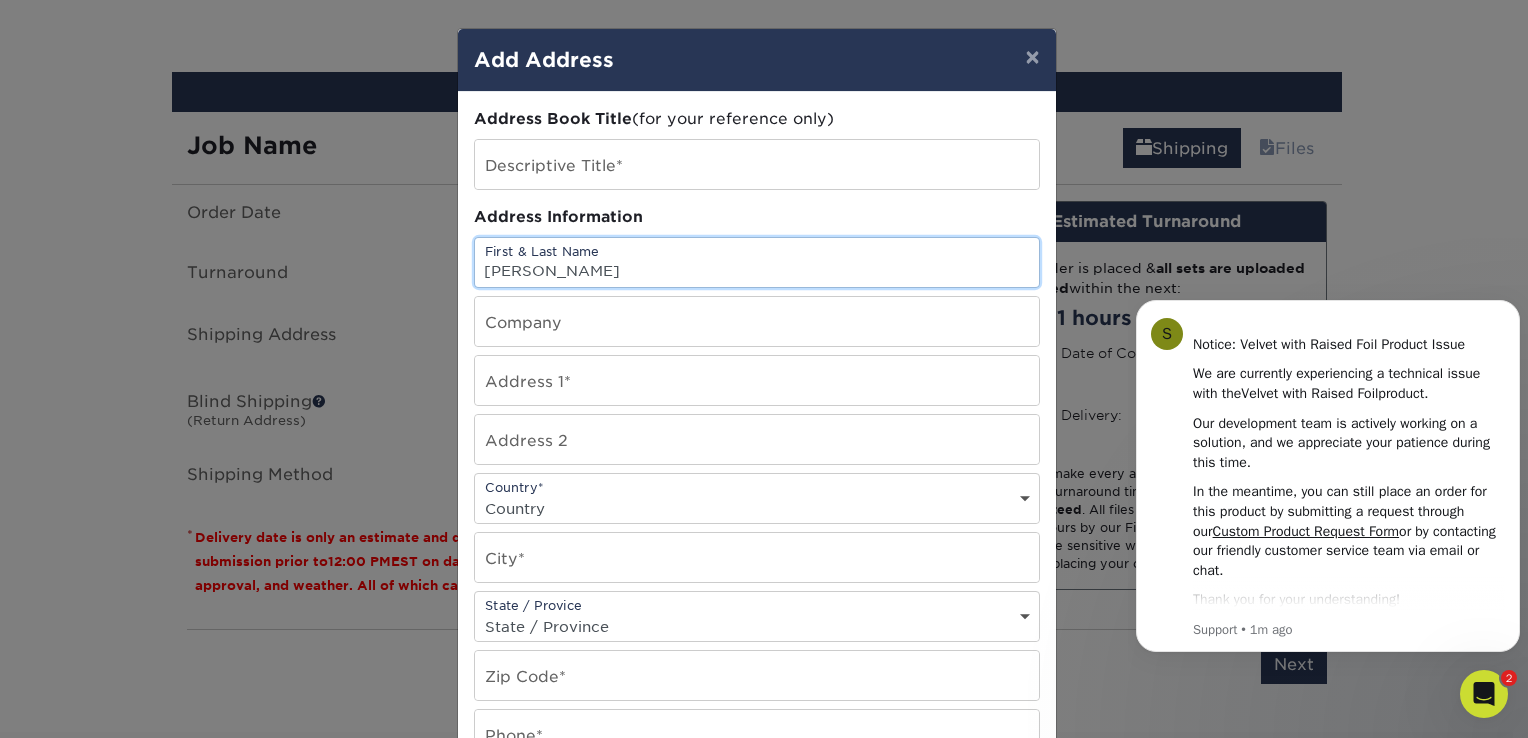 type on "Catherine Lintzenich" 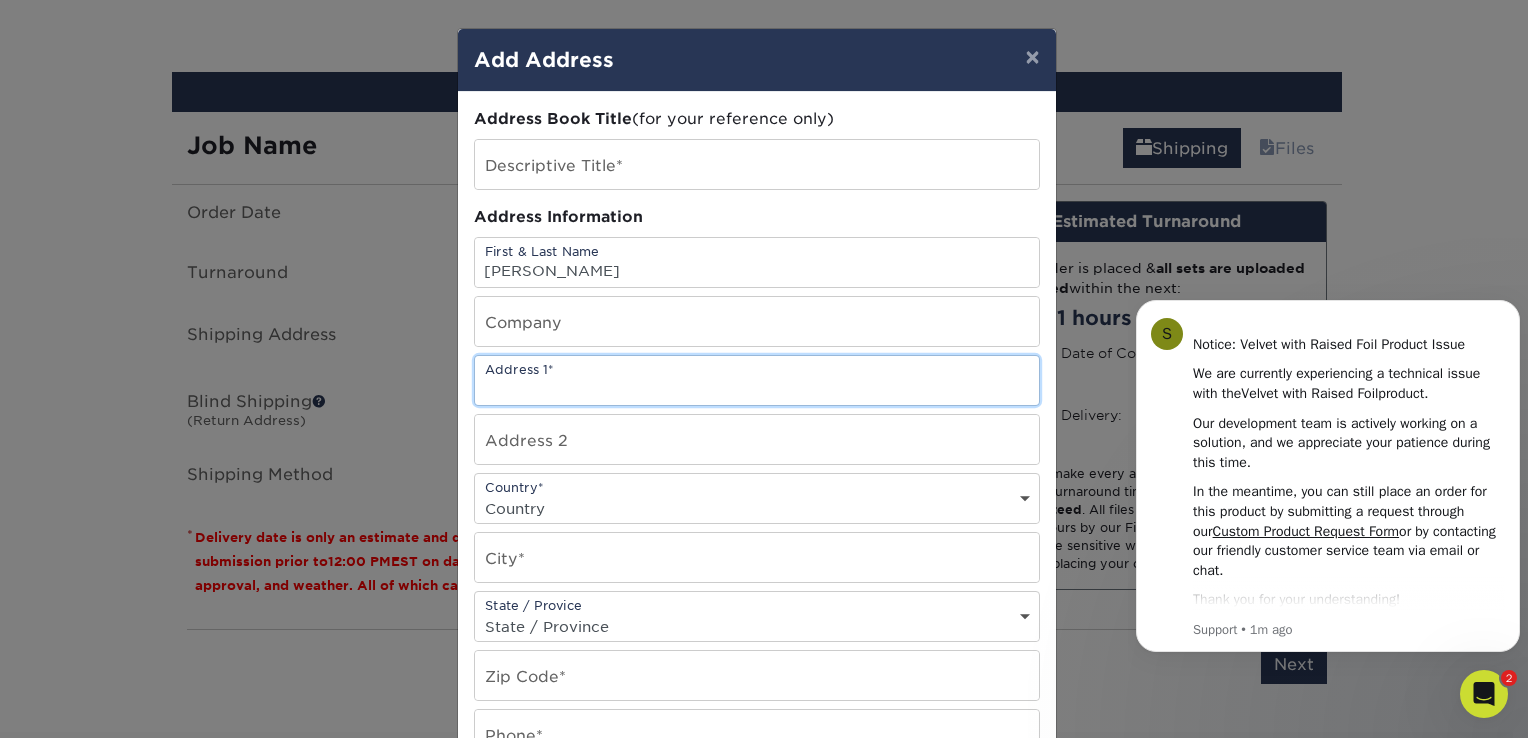 click at bounding box center [757, 380] 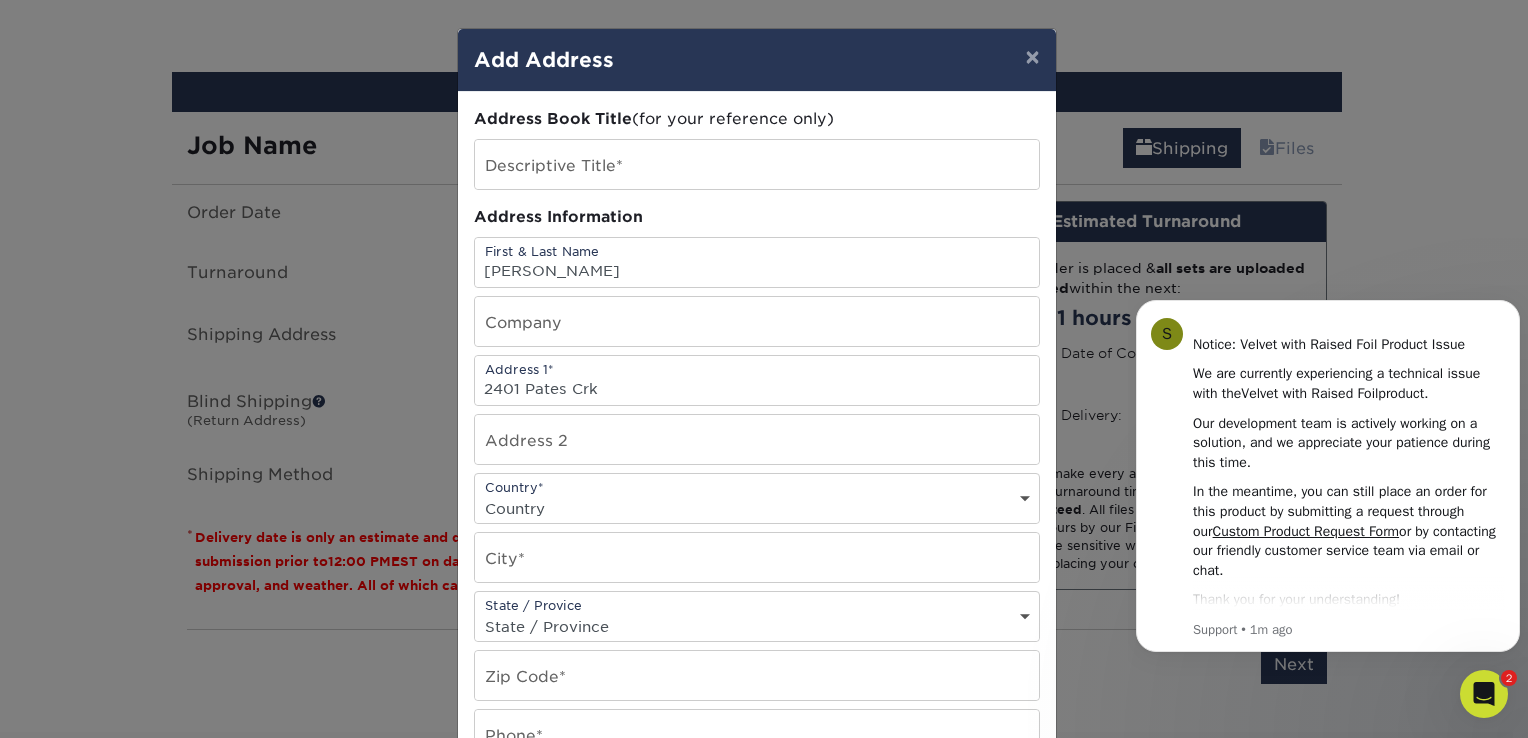 select on "US" 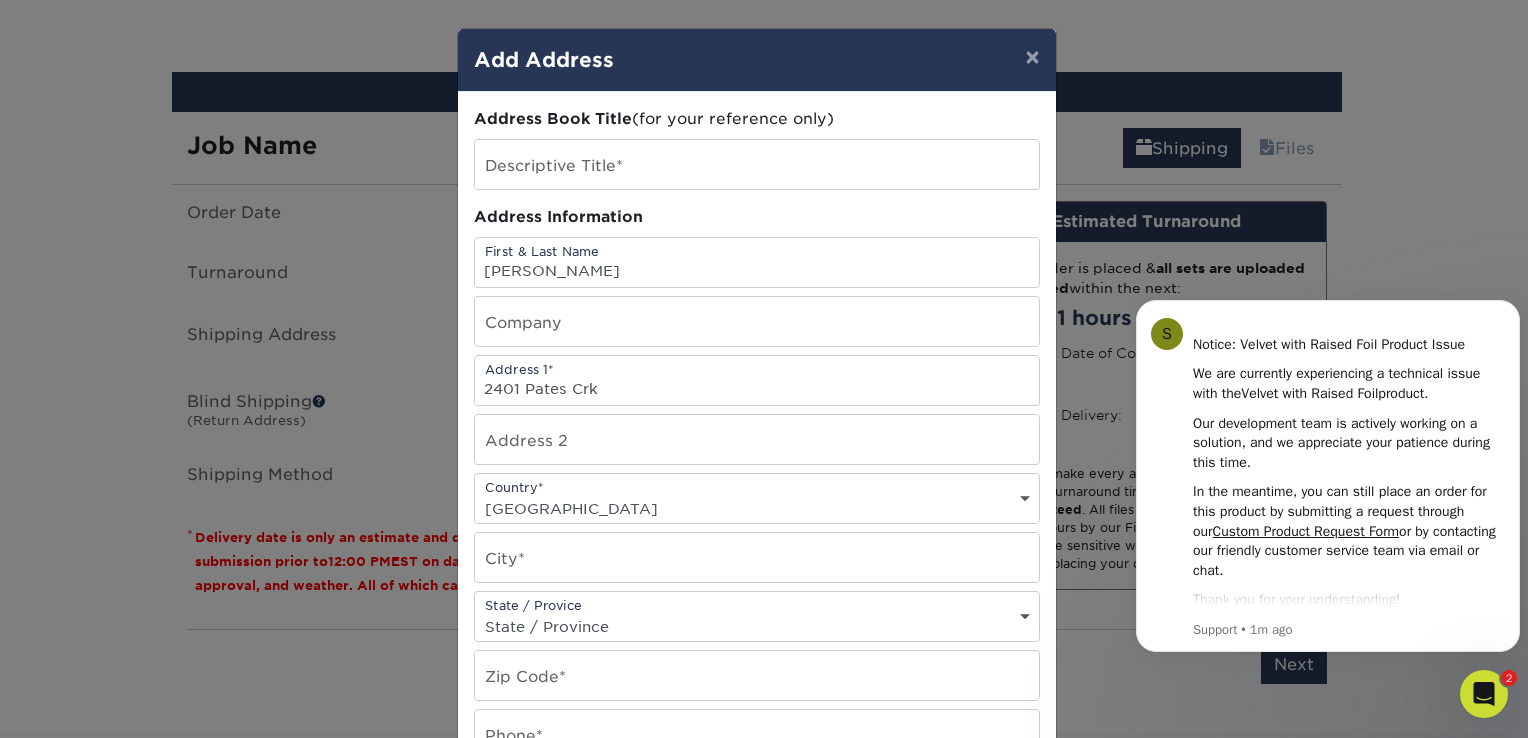 type on "Williamsburg" 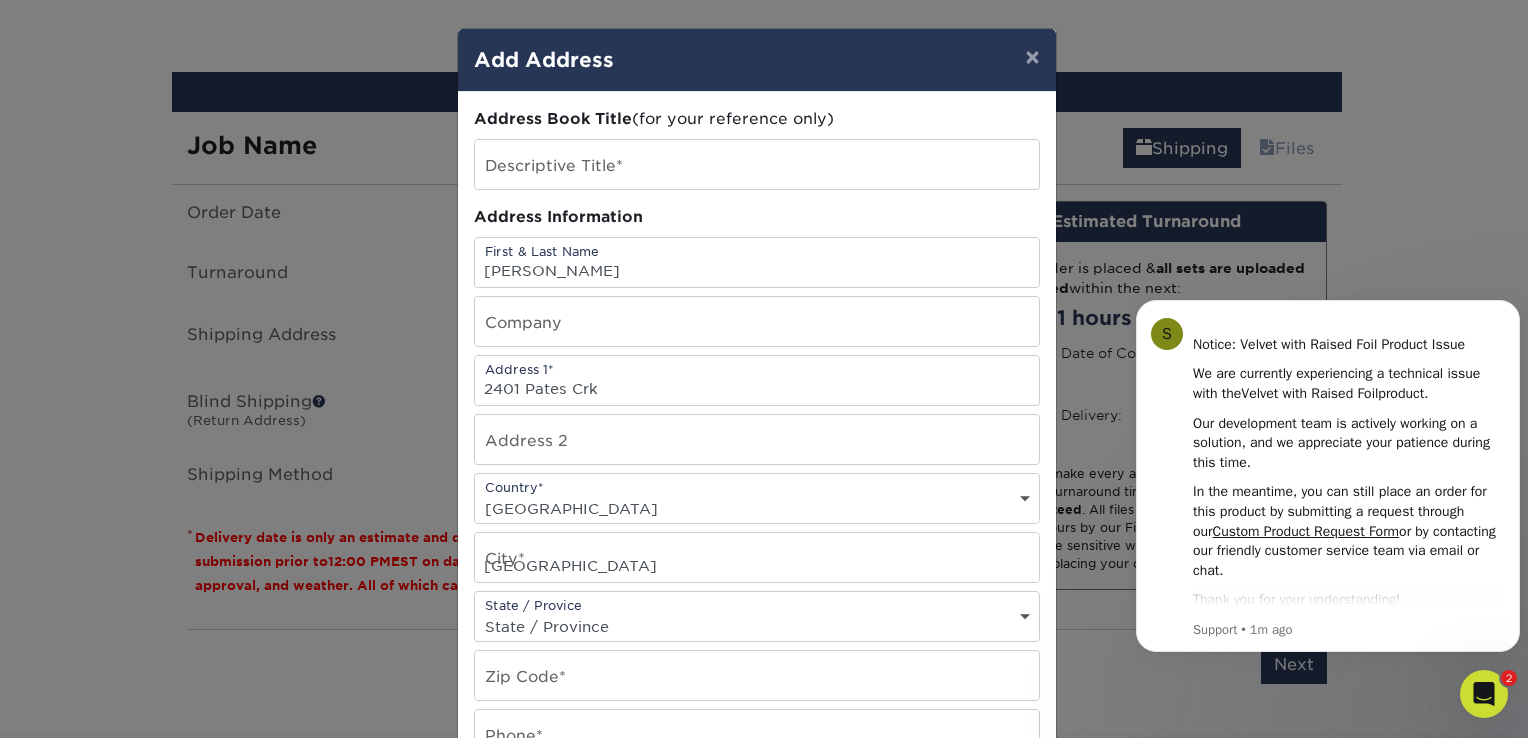 select on "VA" 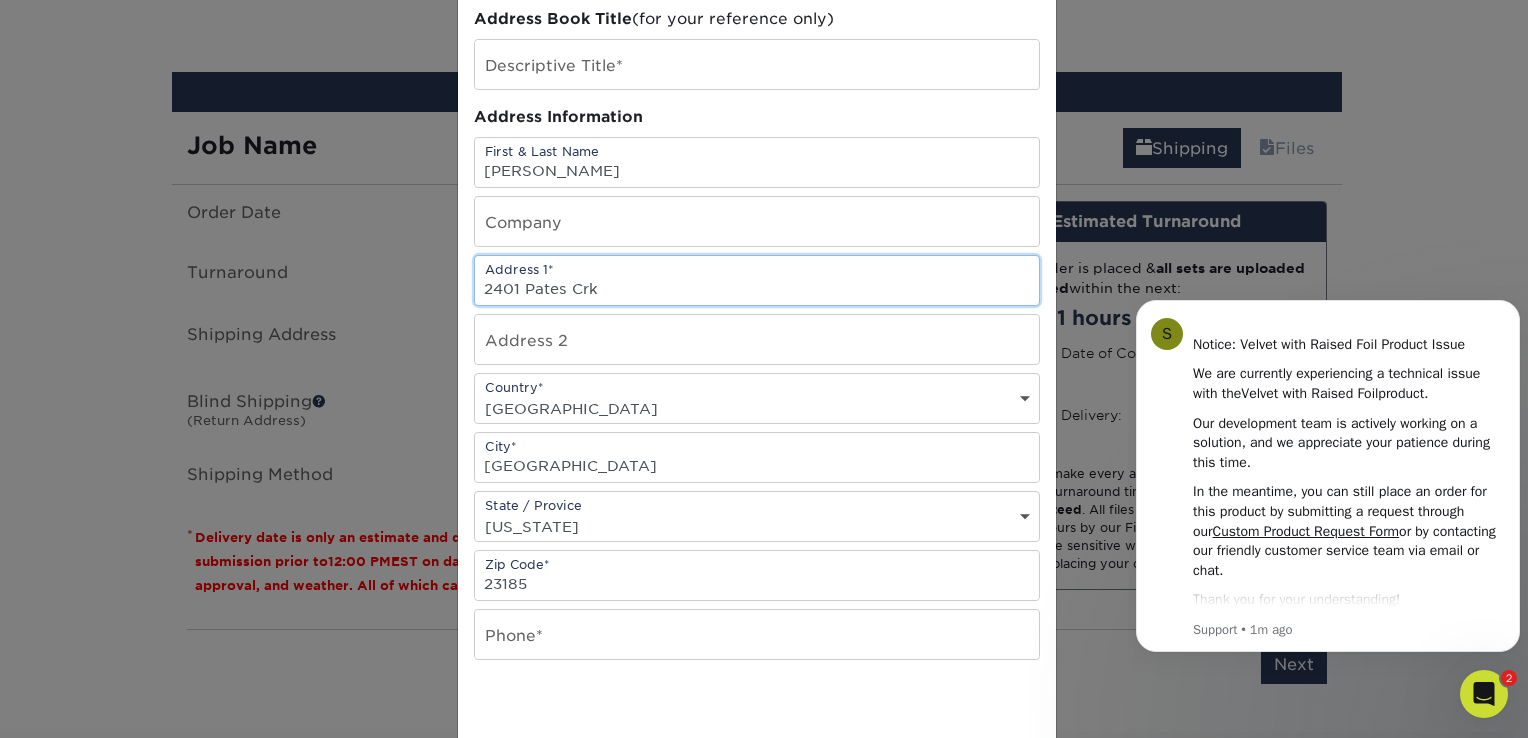 scroll, scrollTop: 200, scrollLeft: 0, axis: vertical 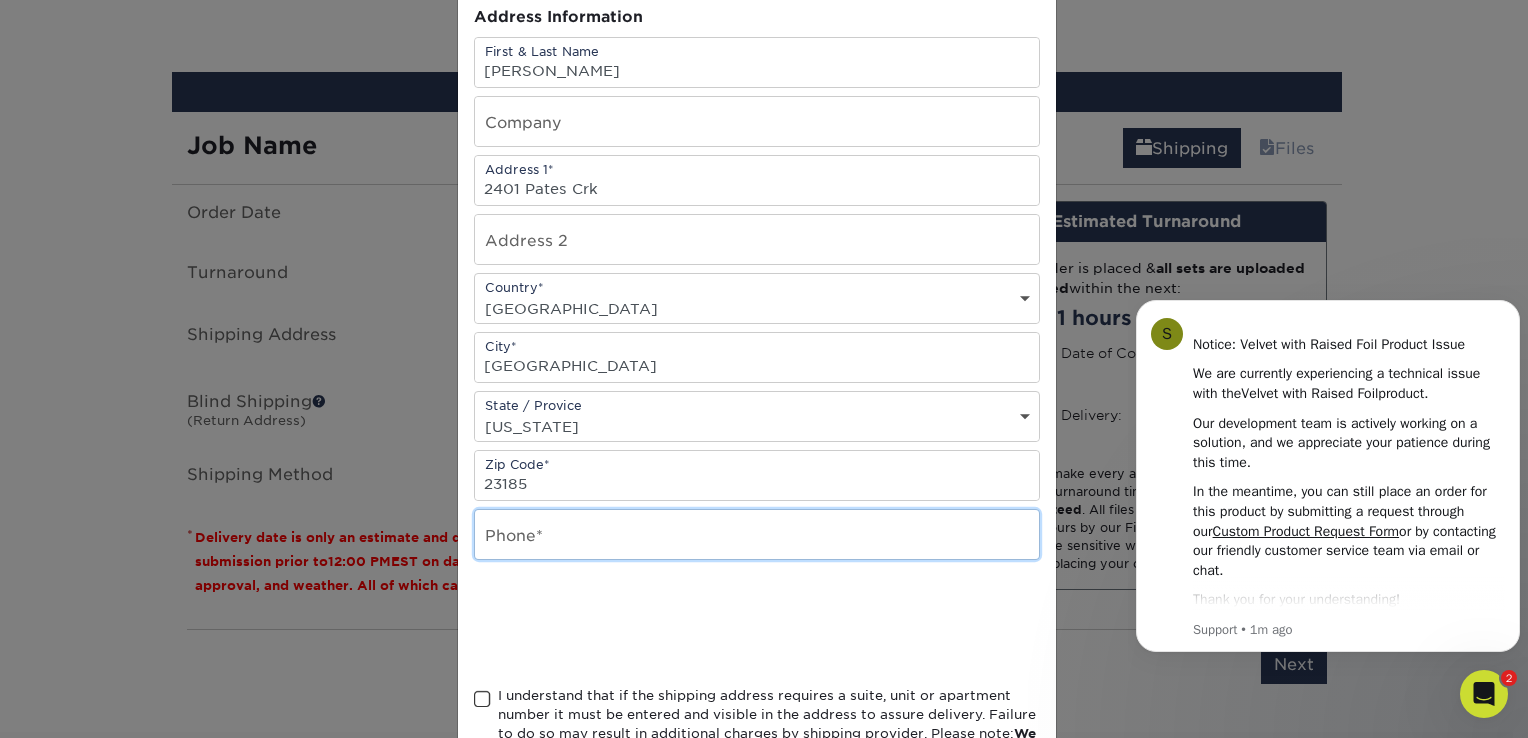 click at bounding box center [757, 534] 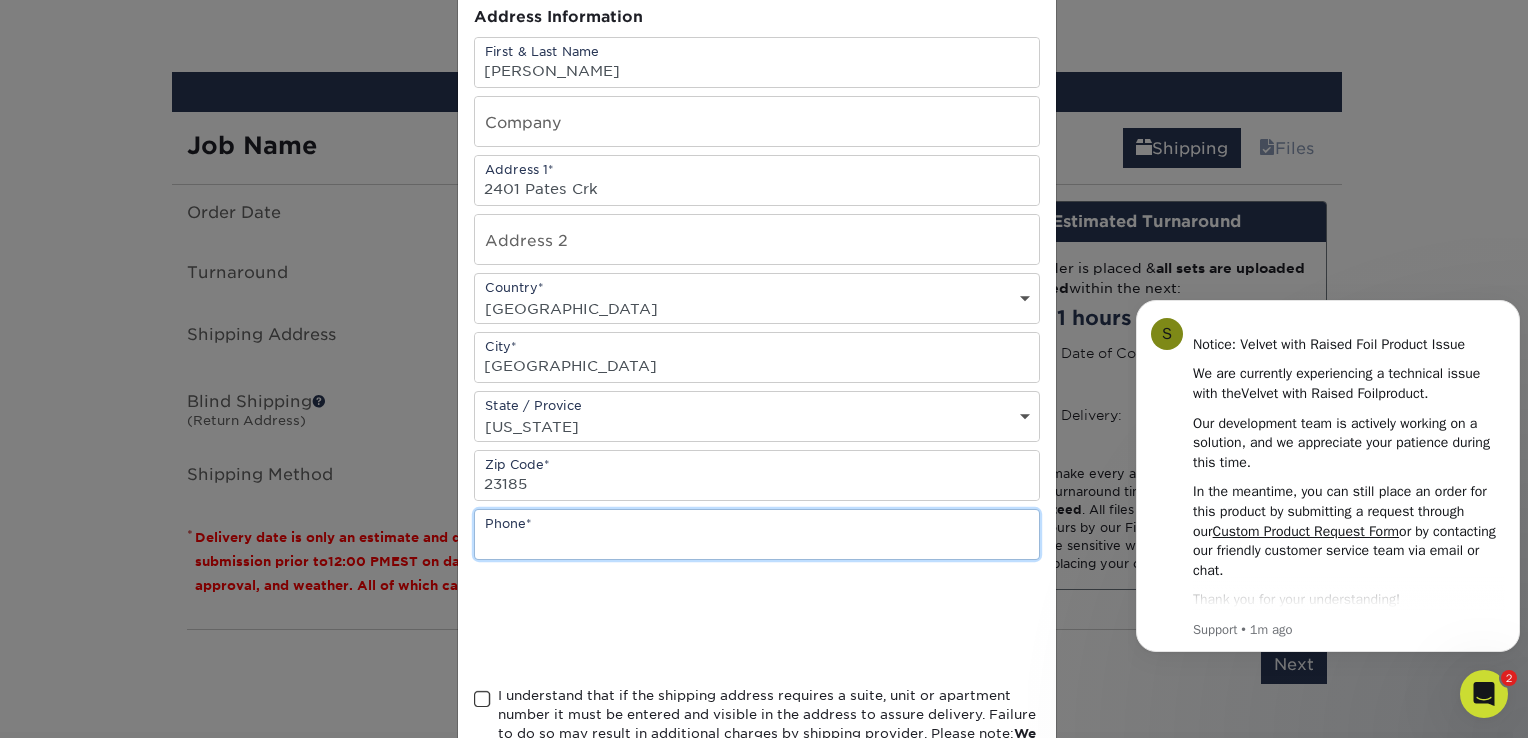 type on "7578763602" 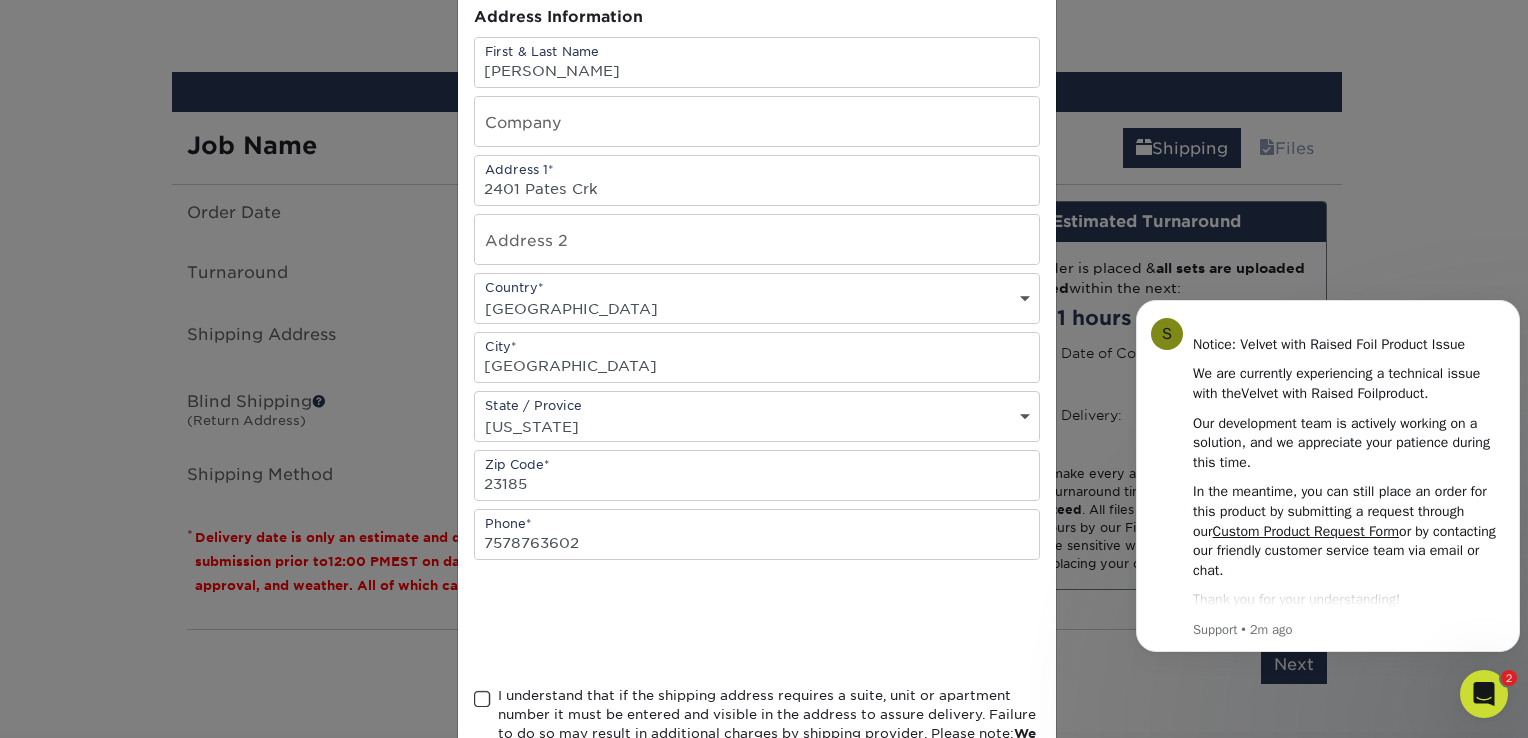 scroll, scrollTop: 300, scrollLeft: 0, axis: vertical 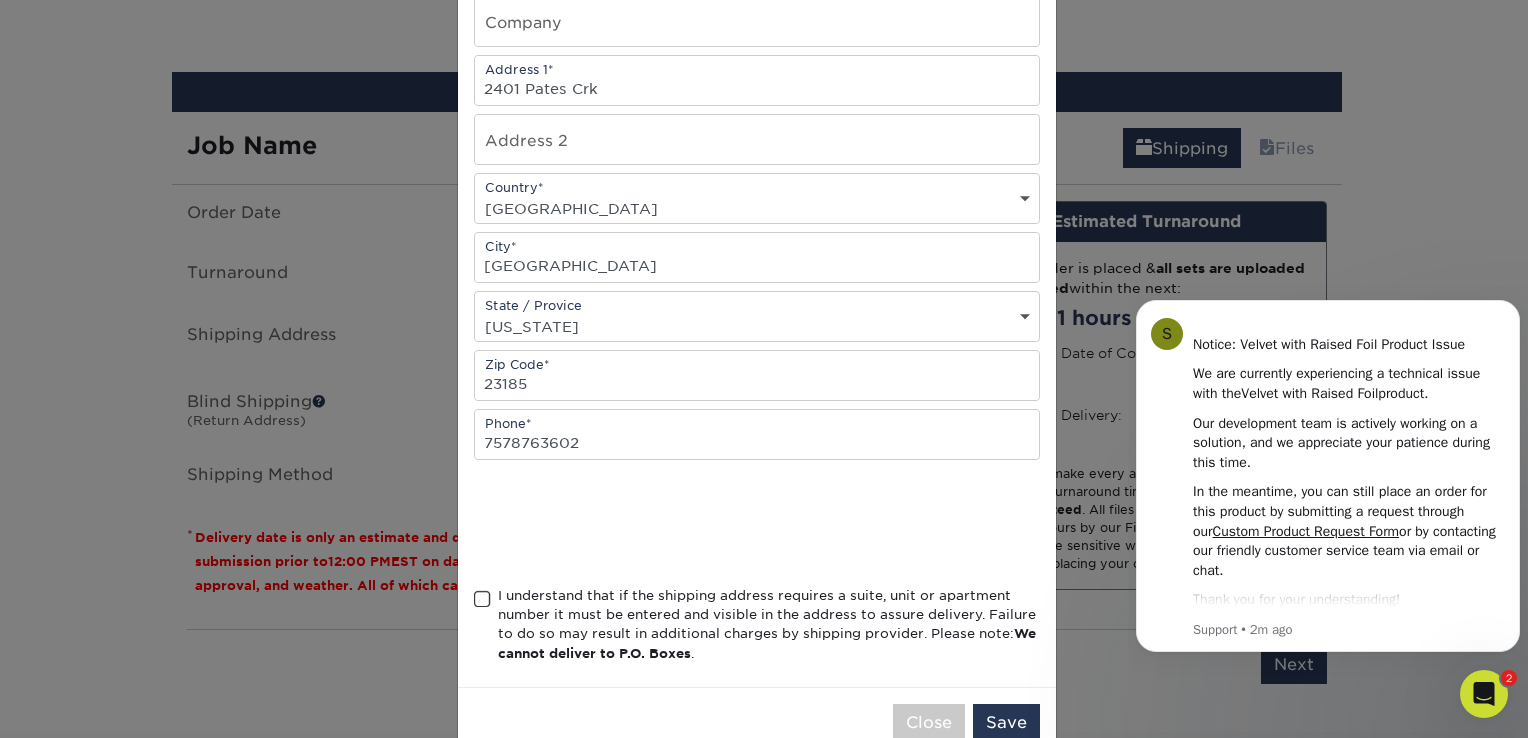 click at bounding box center [482, 599] 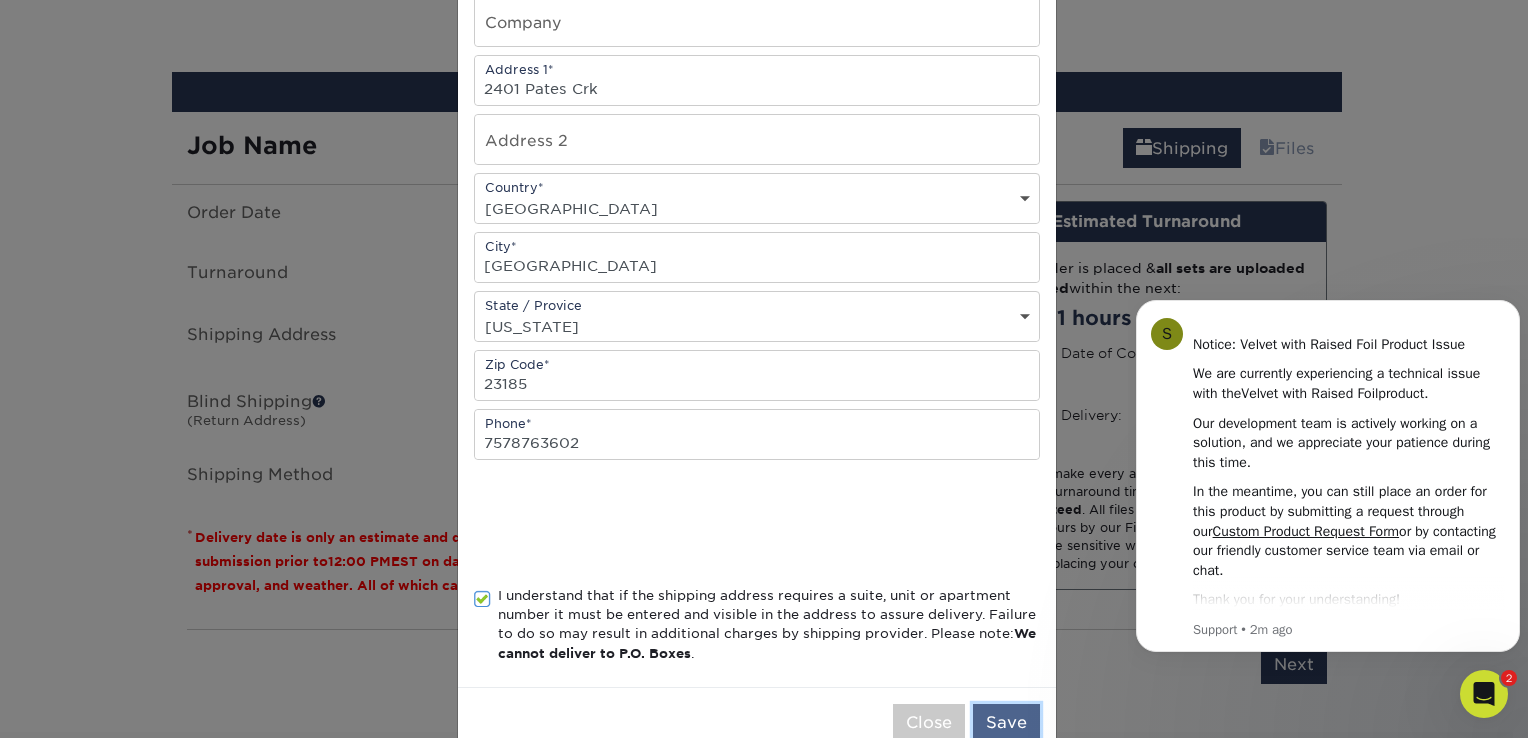 click on "Save" at bounding box center [1006, 723] 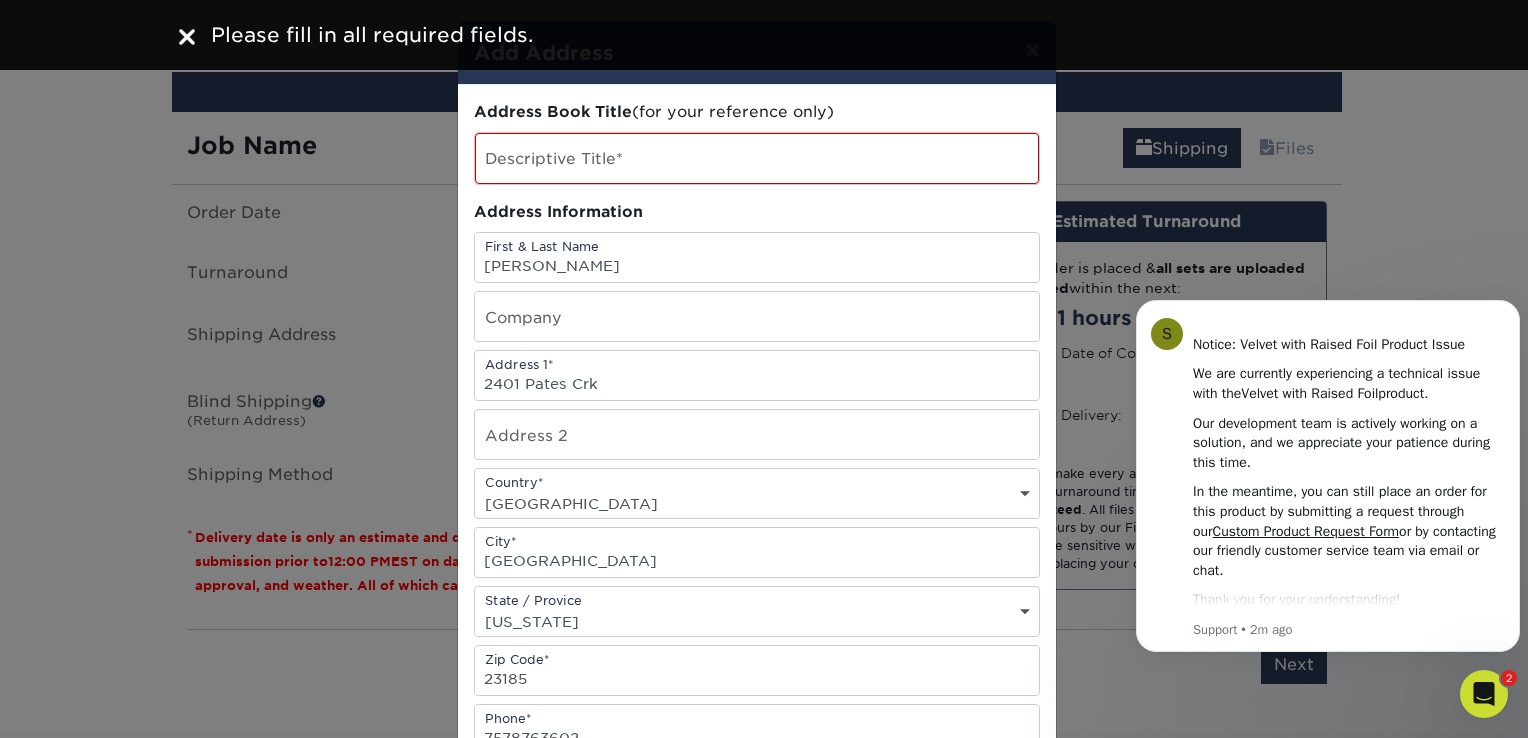 scroll, scrollTop: 0, scrollLeft: 0, axis: both 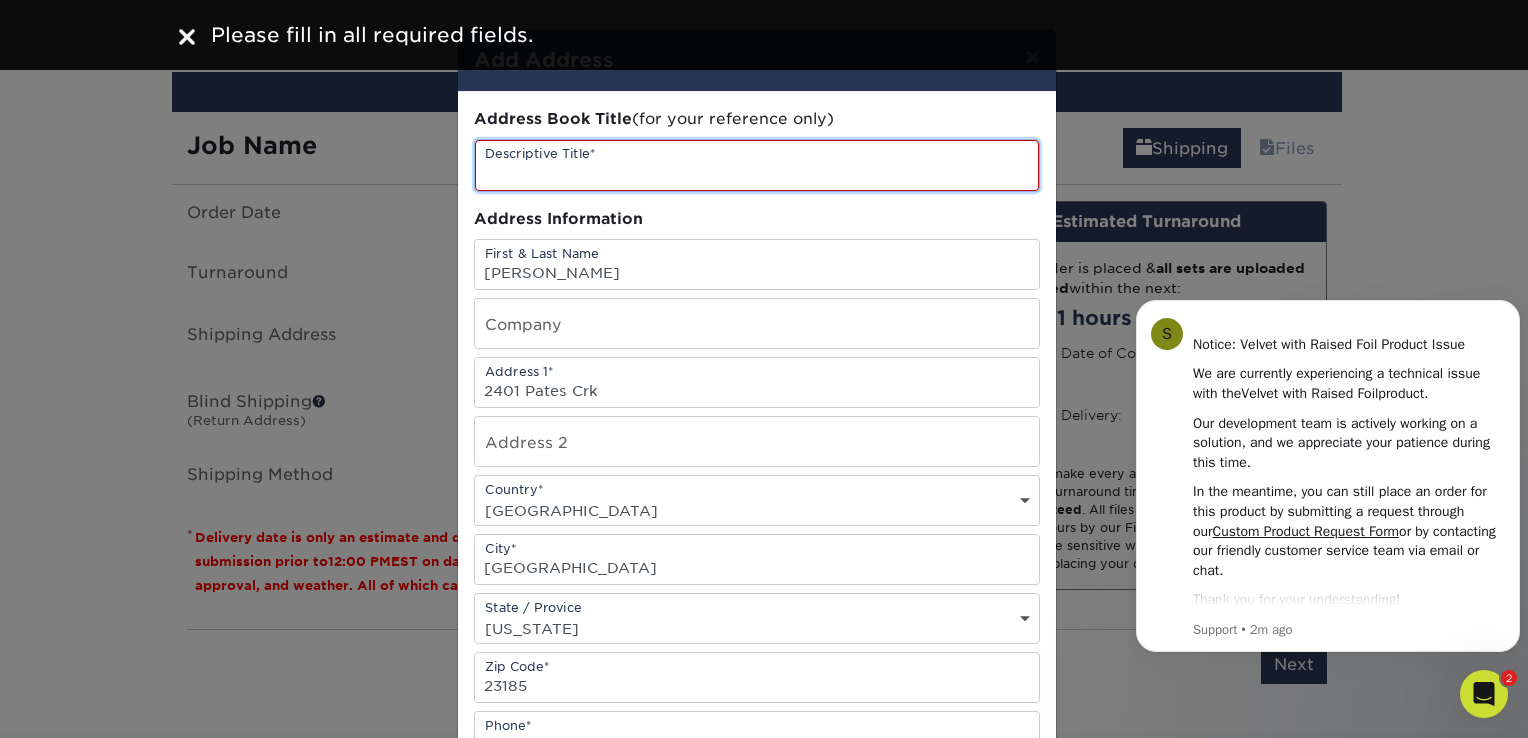 click at bounding box center (757, 165) 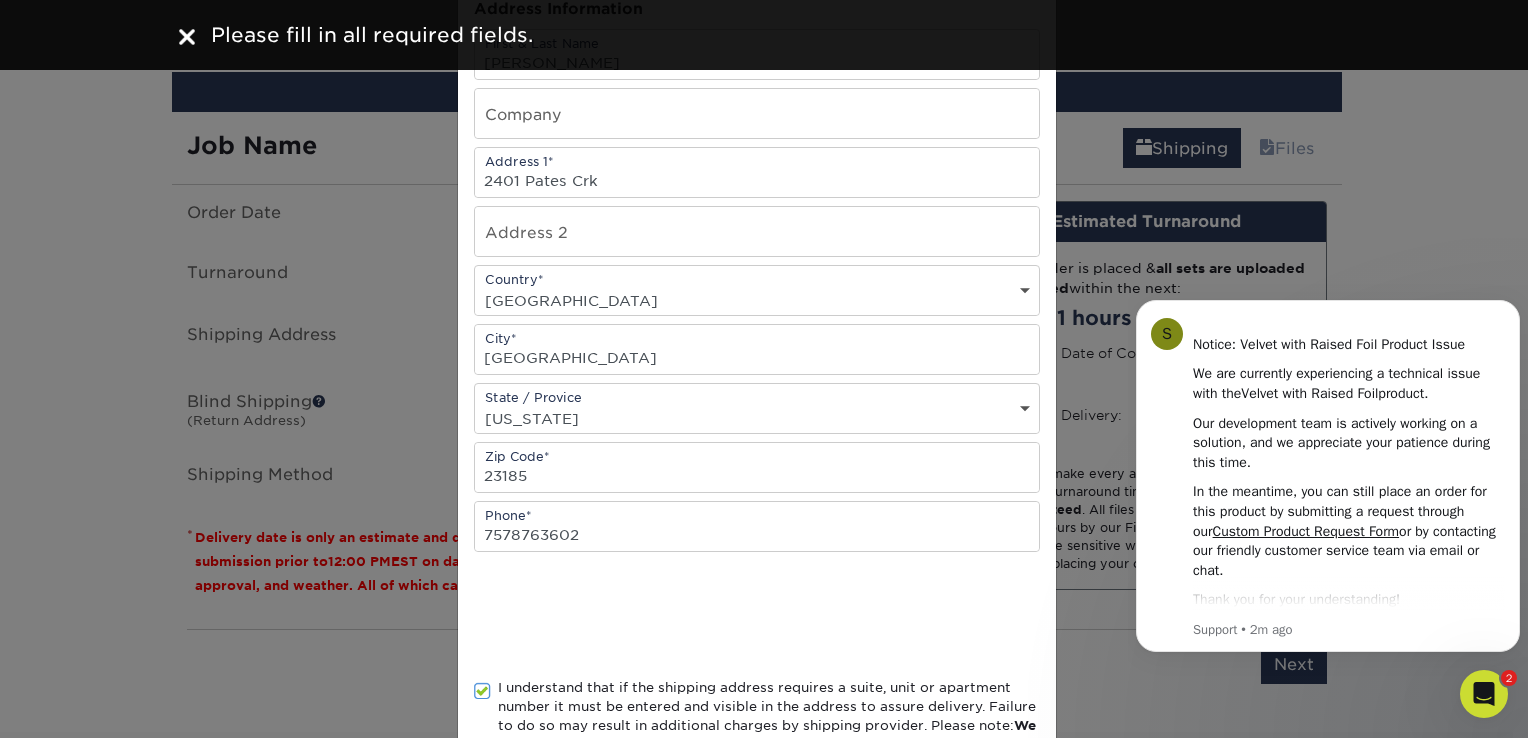 scroll, scrollTop: 344, scrollLeft: 0, axis: vertical 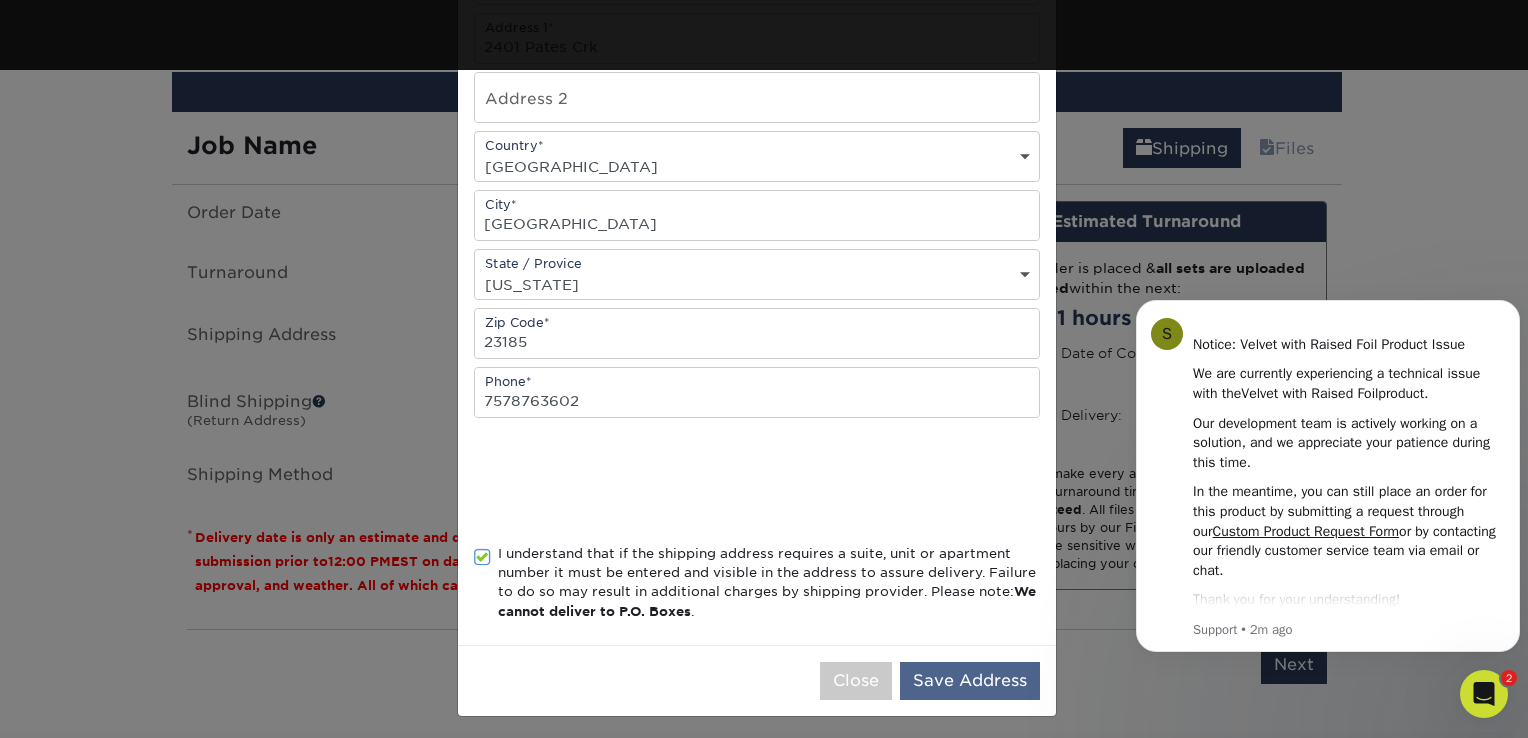 type on "Home" 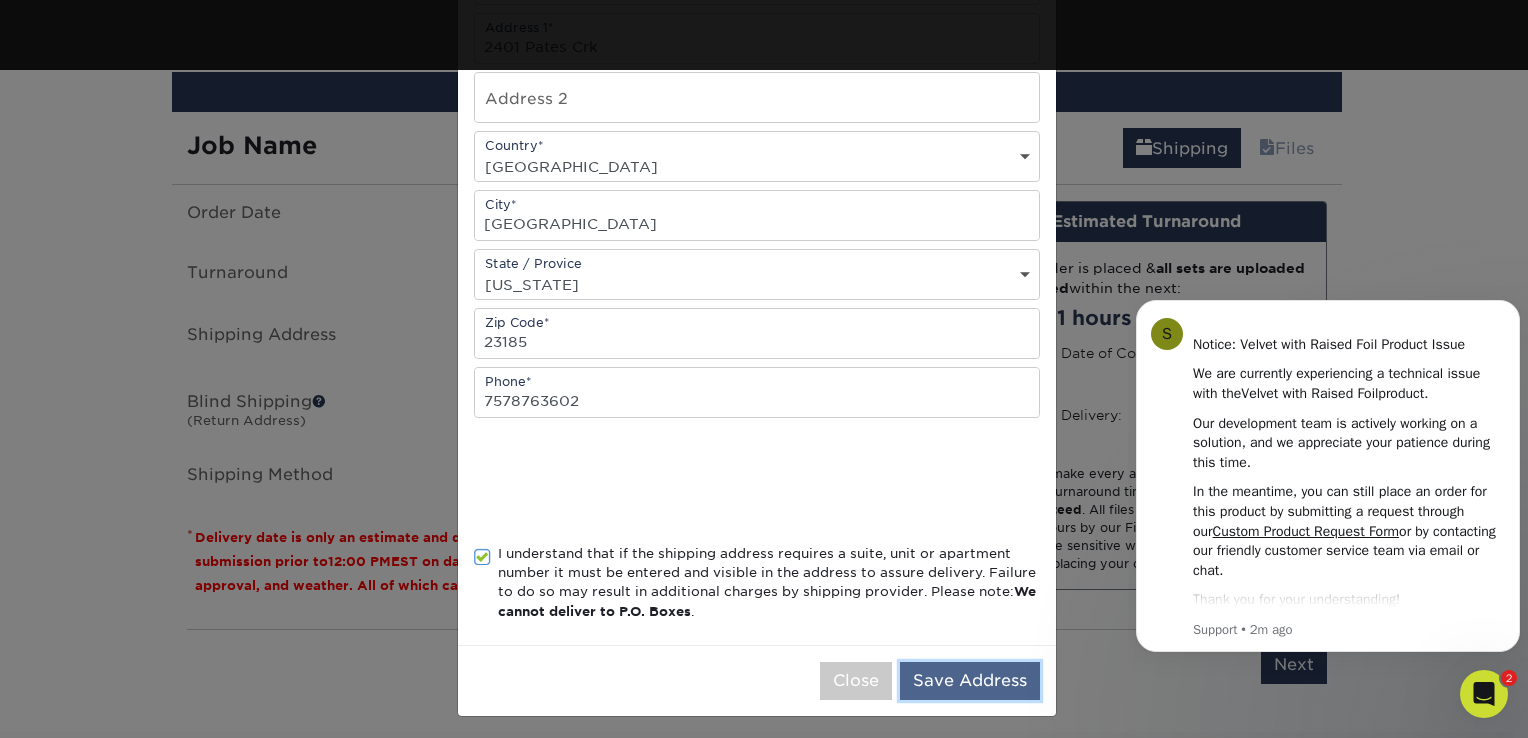 click on "Save Address" at bounding box center (970, 681) 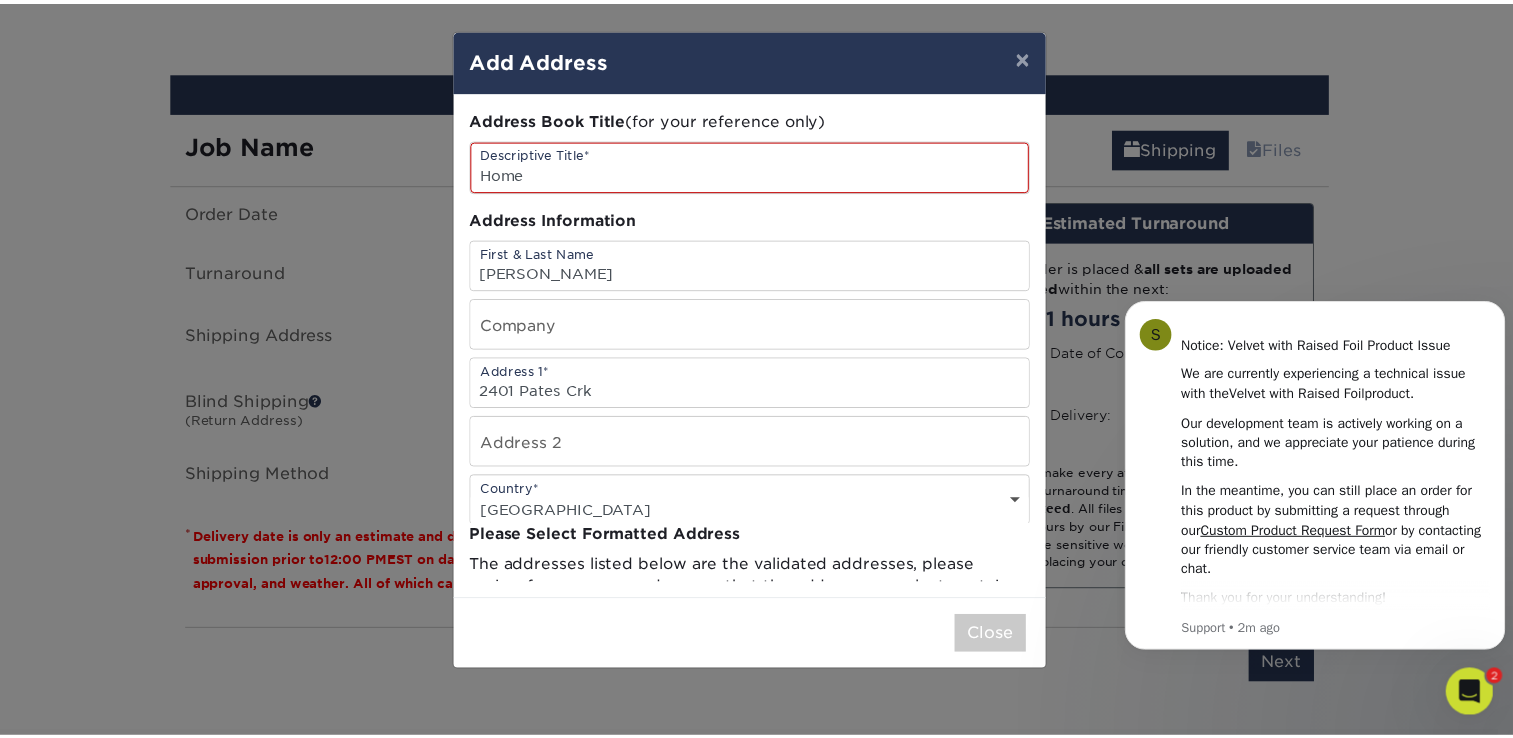 scroll, scrollTop: 0, scrollLeft: 0, axis: both 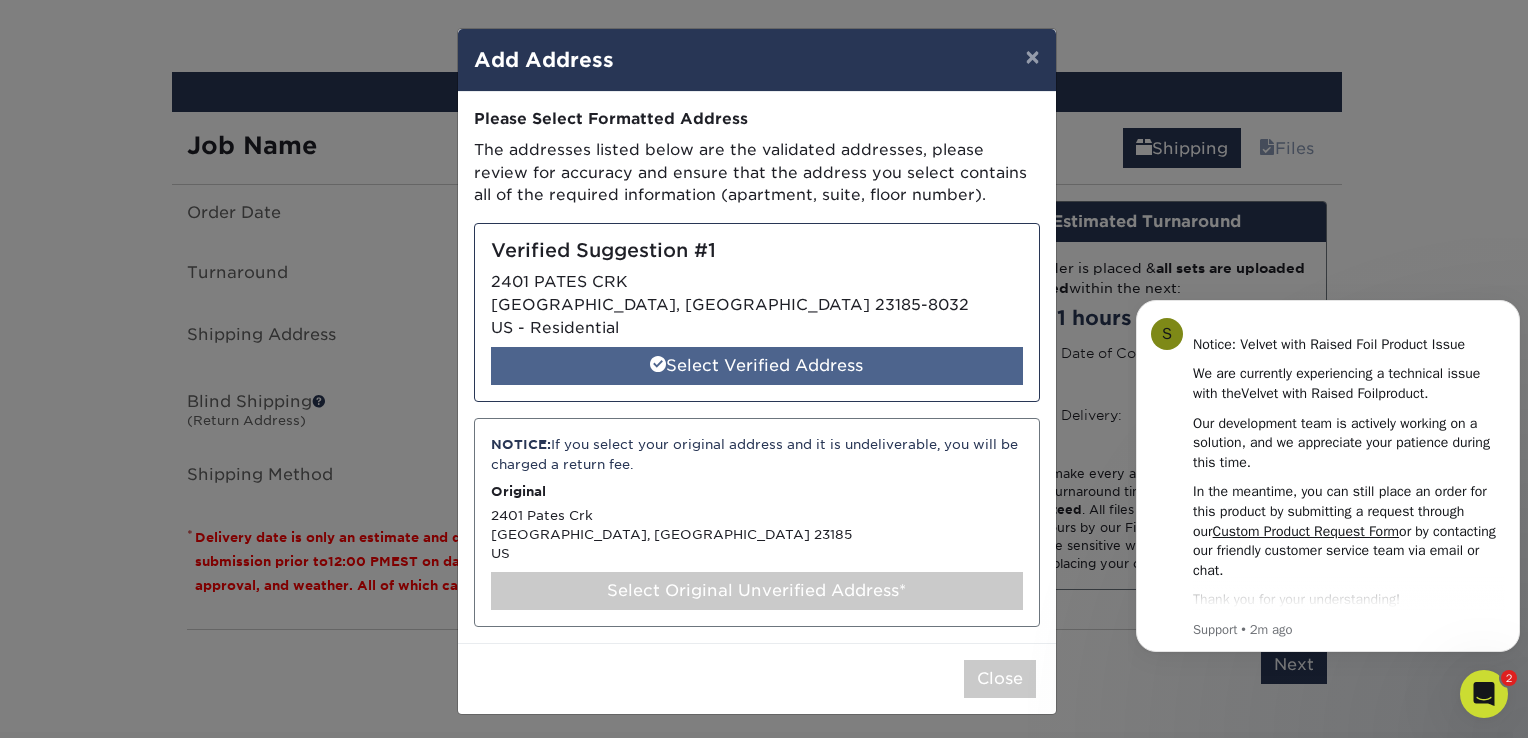 click on "Select Verified Address" at bounding box center (757, 366) 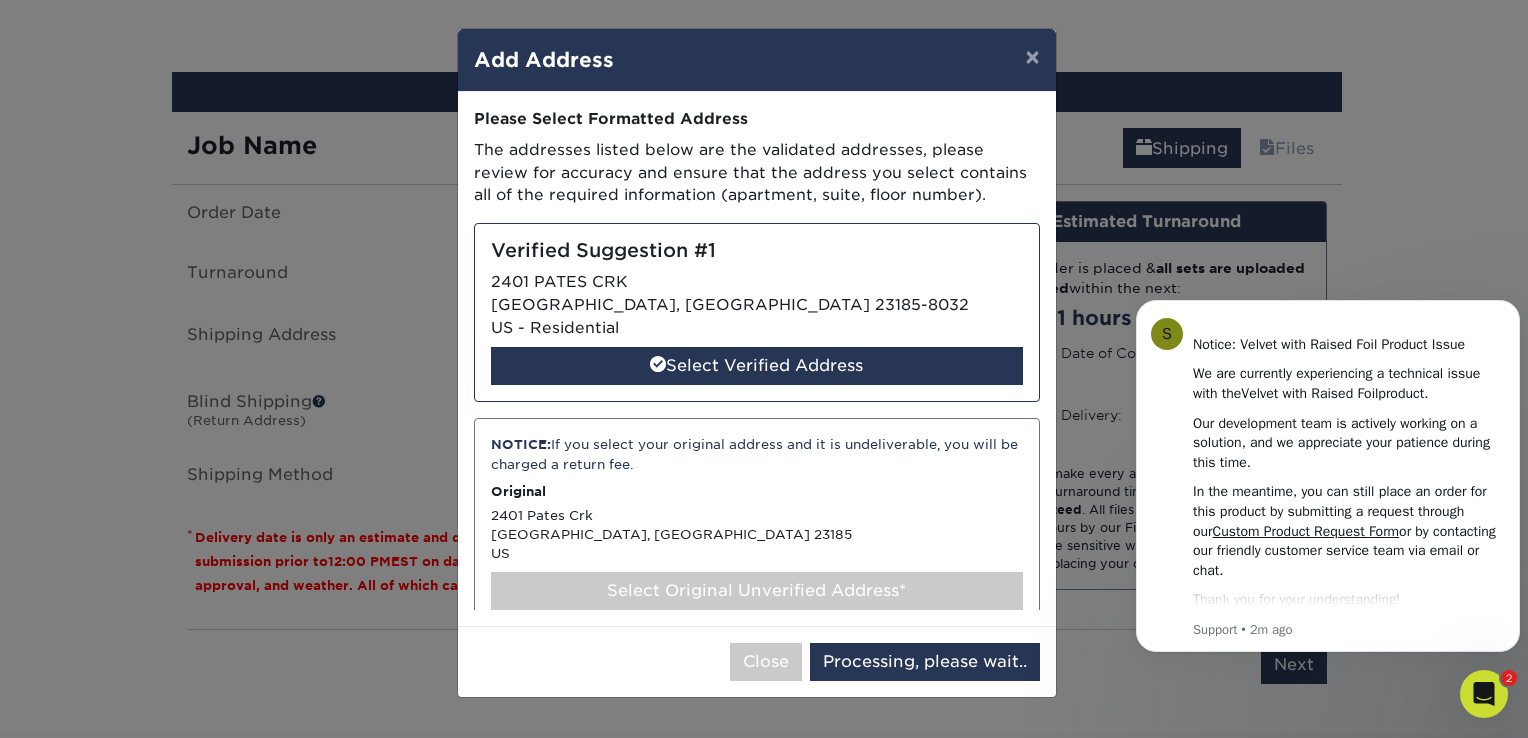 select on "284198" 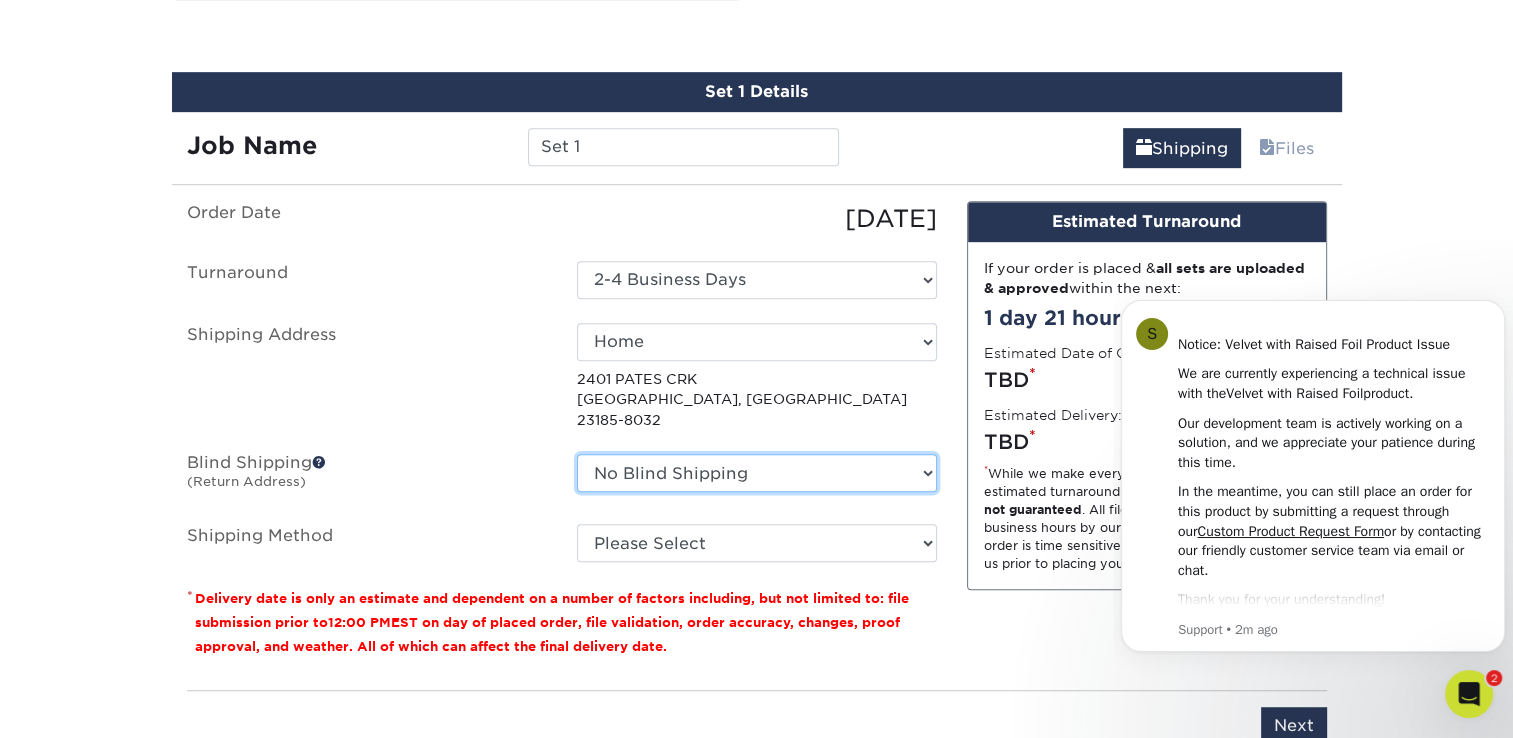 click on "No Blind Shipping
+ Add New Address" at bounding box center (757, 473) 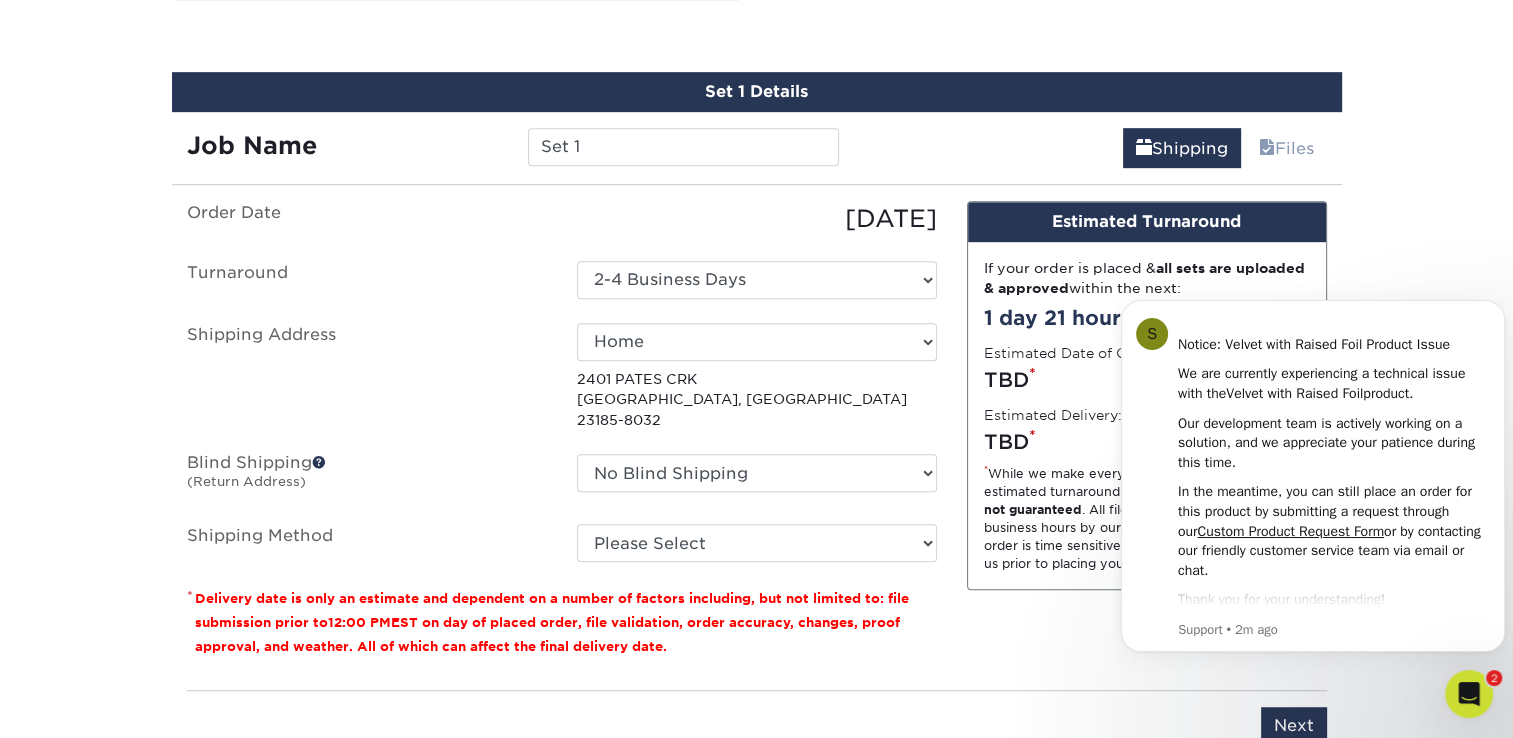 click on "Blind Shipping  (Return Address)" at bounding box center [367, 477] 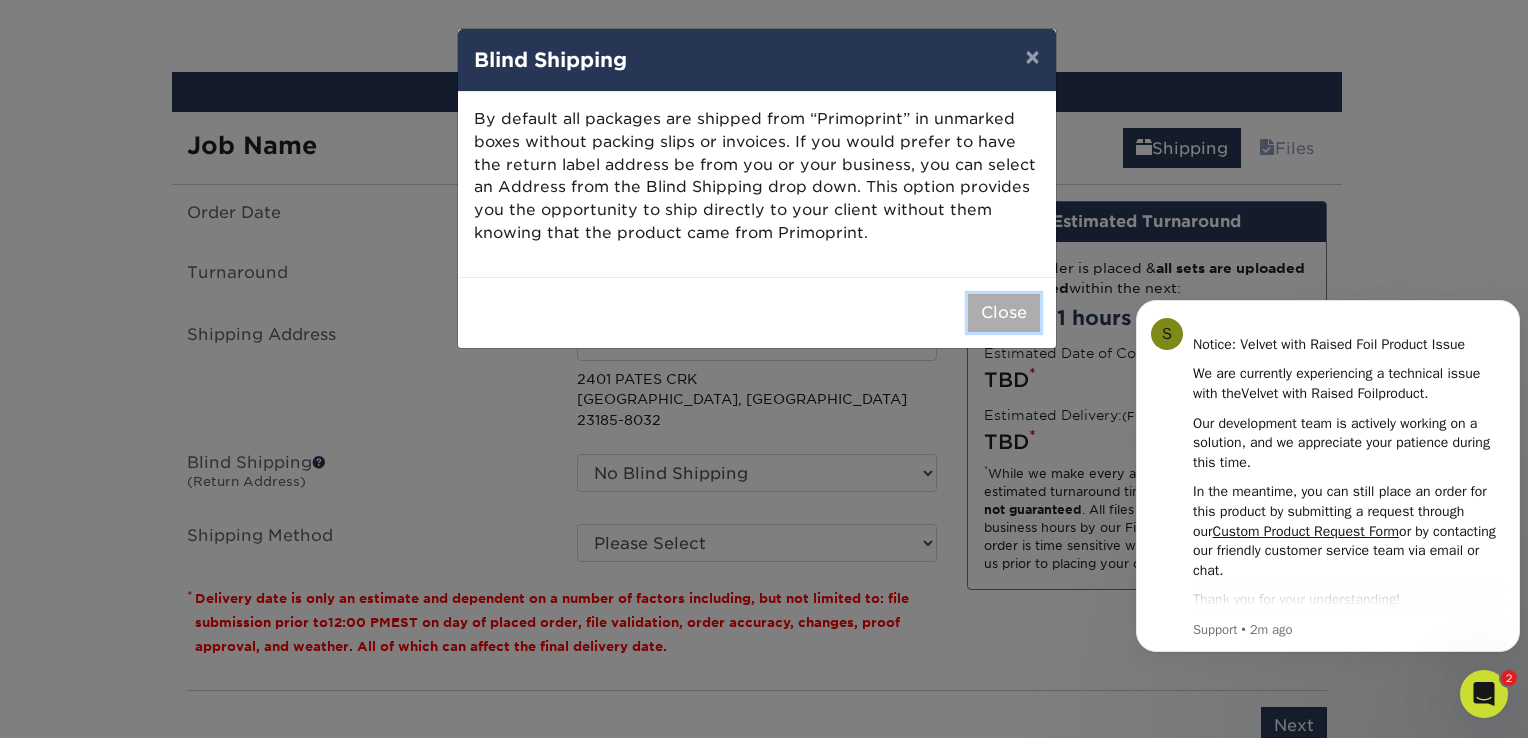 click on "Close" at bounding box center (1004, 313) 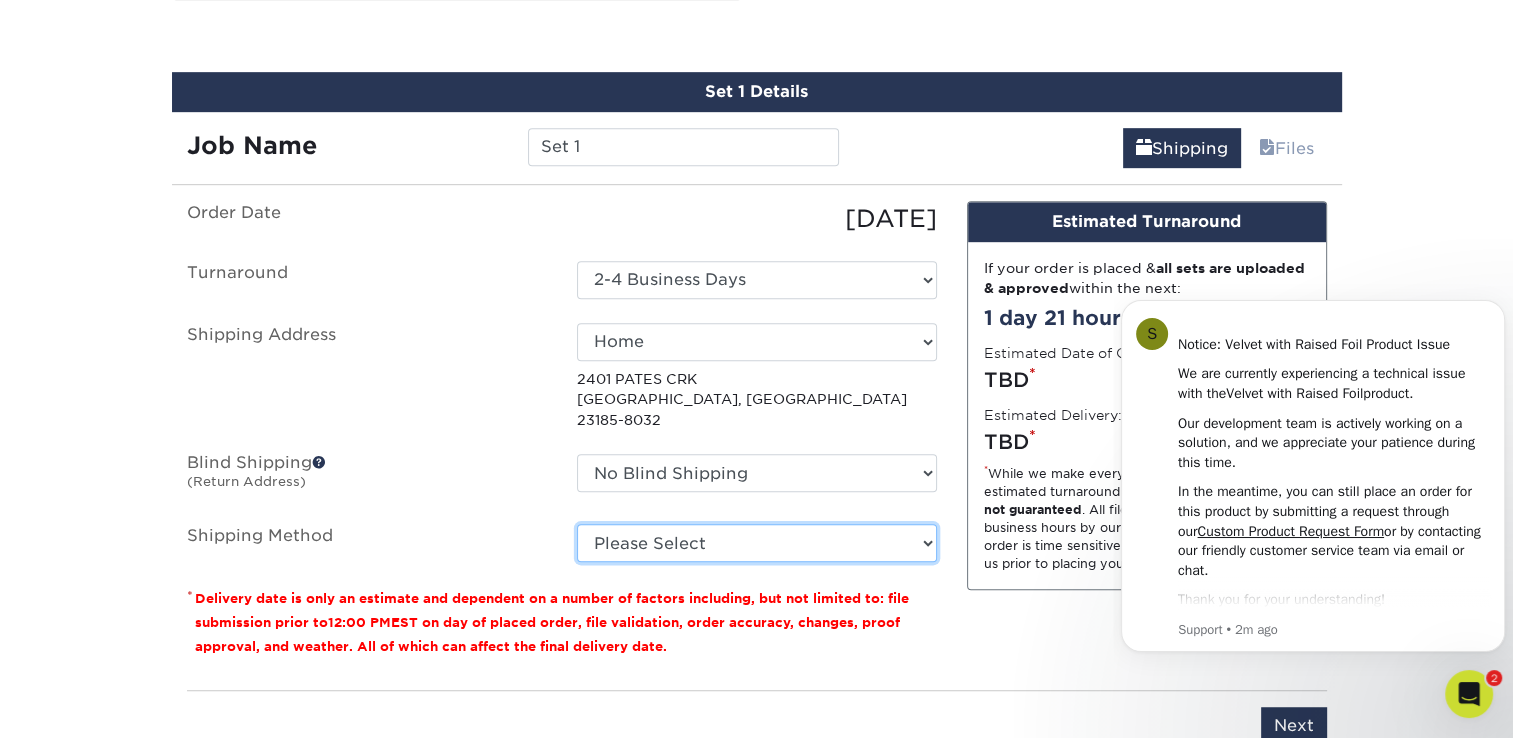 click on "Please Select Ground Shipping (+$45.32) 3 Day Shipping Service (+$55.17) 2 Day Air Shipping (+$67.03) Next Day Shipping by 5pm (+$173.75) Next Day Shipping by 12 noon (+$188.27) Next Day Air Early A.M. (+$241.47)" at bounding box center [757, 543] 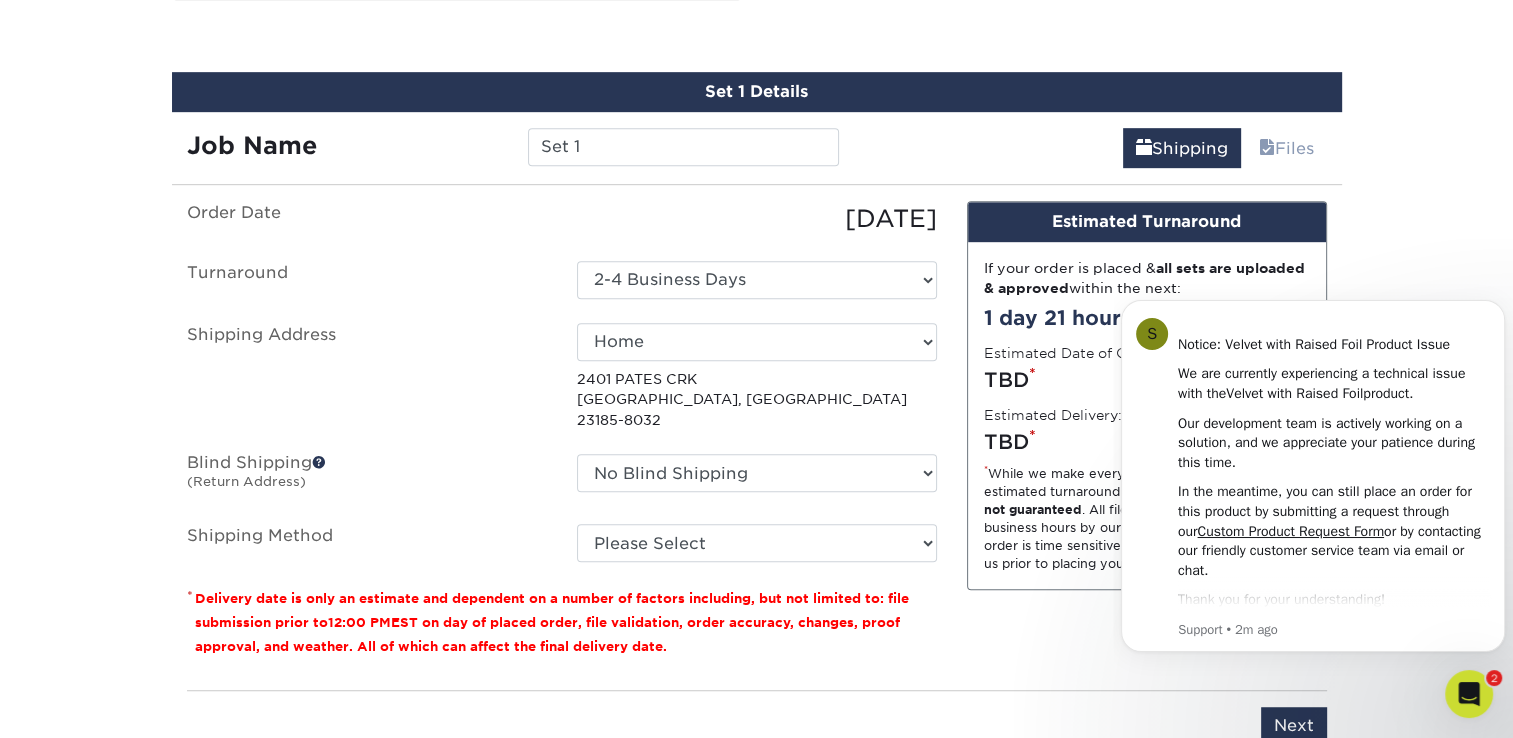 click on "Shipping Address" at bounding box center (367, 376) 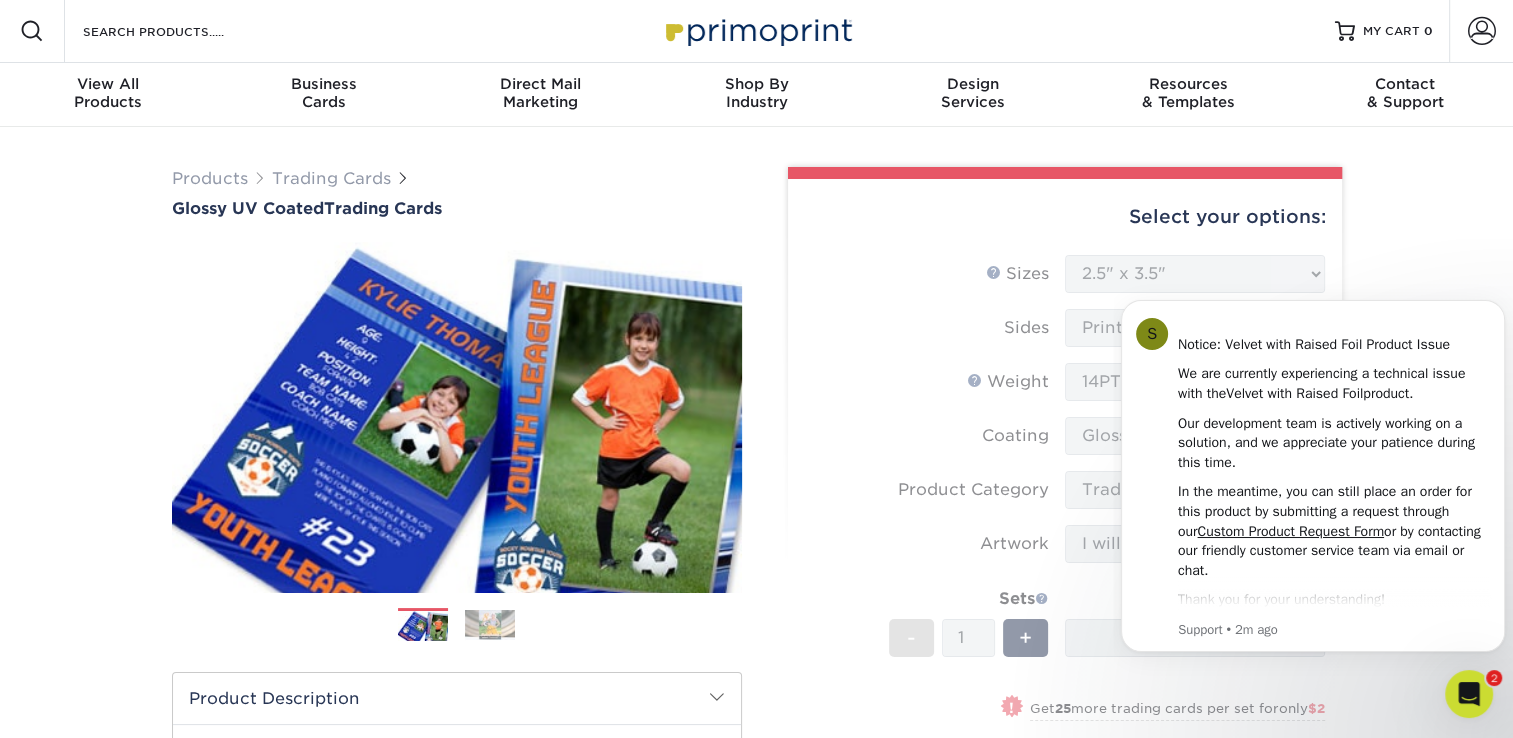 scroll, scrollTop: 0, scrollLeft: 0, axis: both 